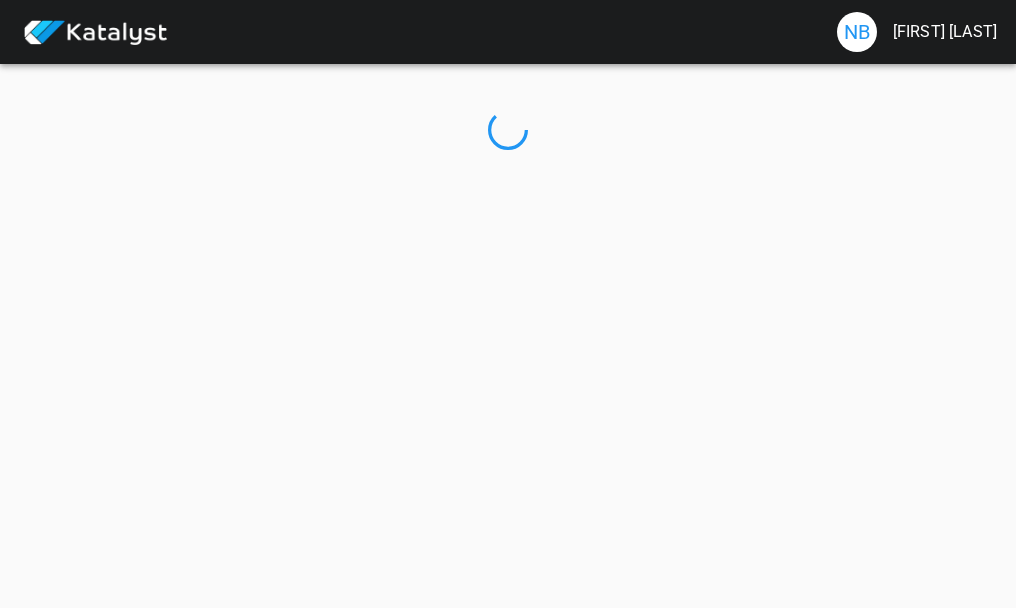 scroll, scrollTop: 0, scrollLeft: 0, axis: both 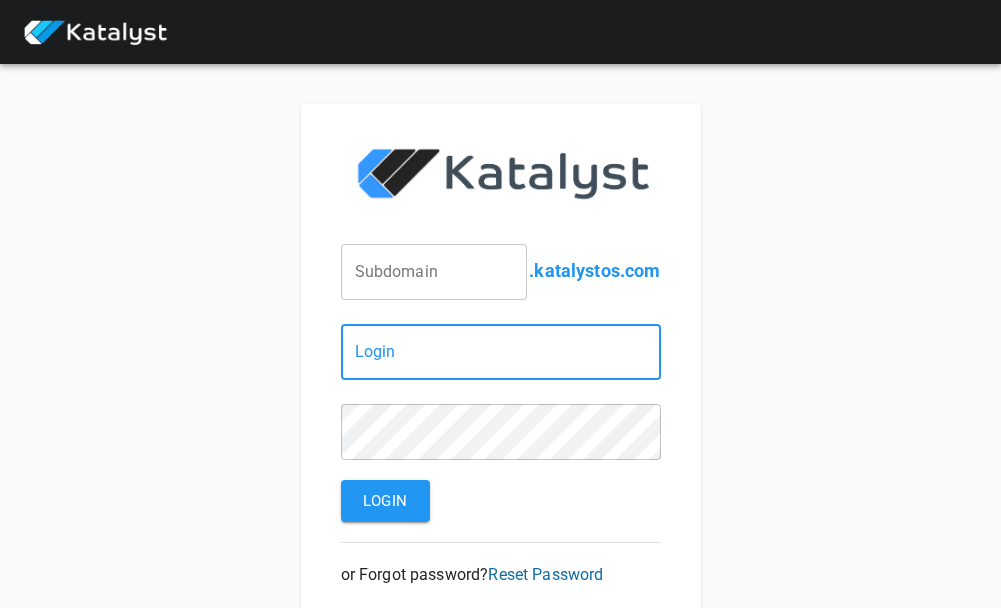 click at bounding box center [501, 352] 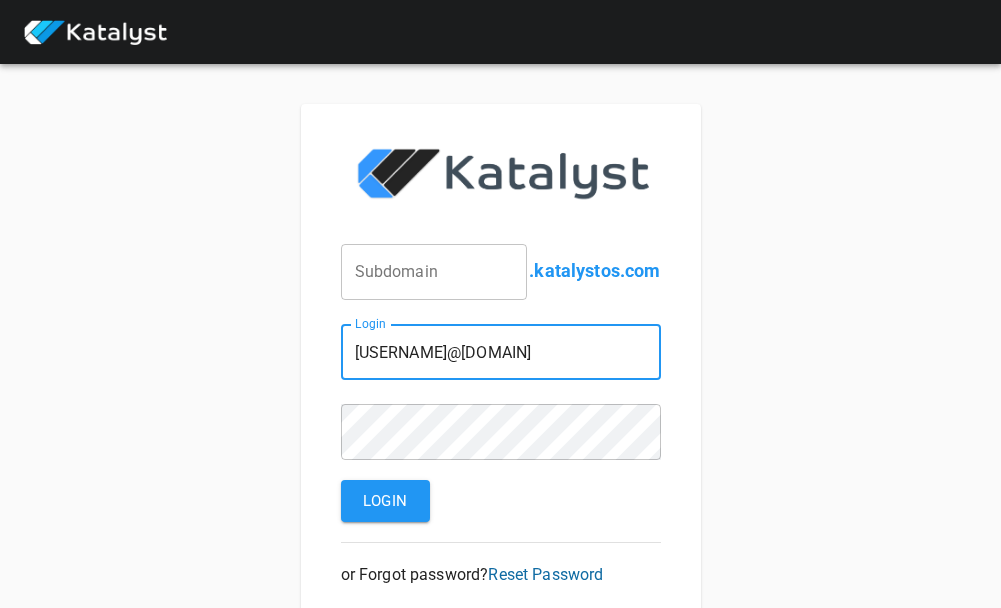 type on "[USERNAME]@[DOMAIN]" 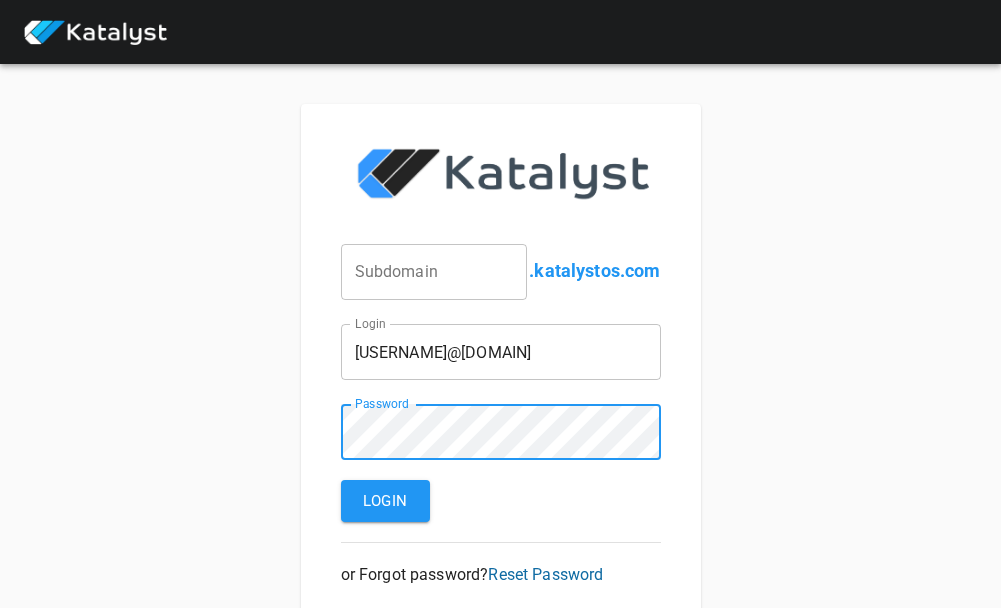 click on "Login" at bounding box center (385, 501) 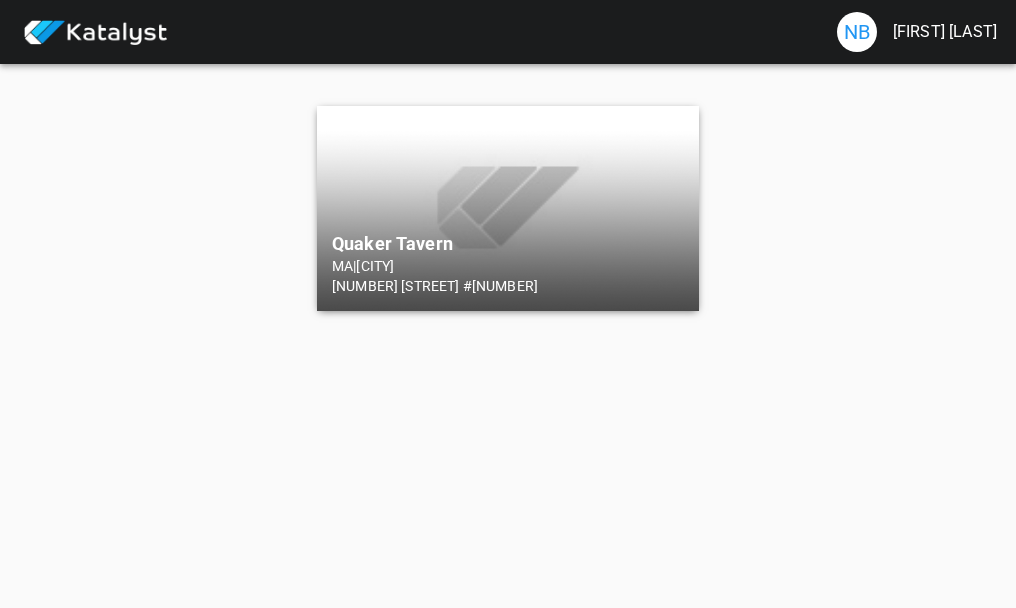 click on "Quaker Tavern" at bounding box center [508, 244] 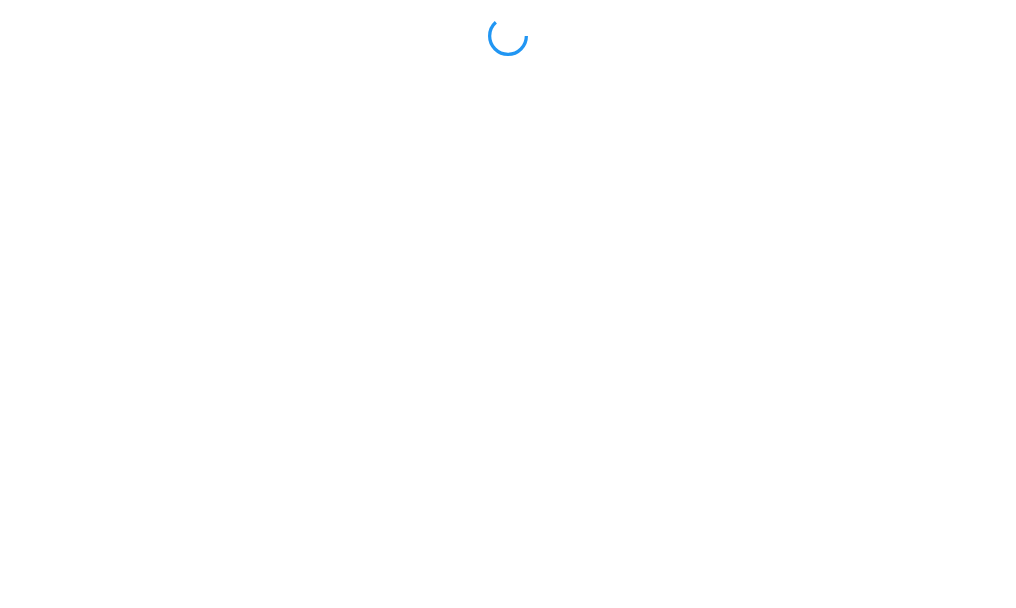 scroll, scrollTop: 0, scrollLeft: 0, axis: both 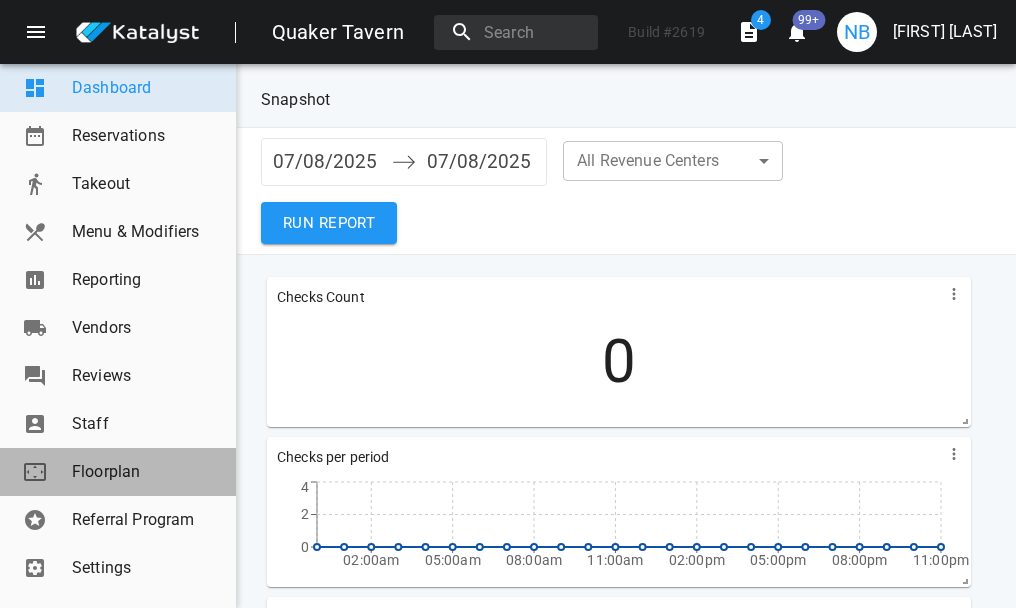 click on "Floorplan" at bounding box center [146, 472] 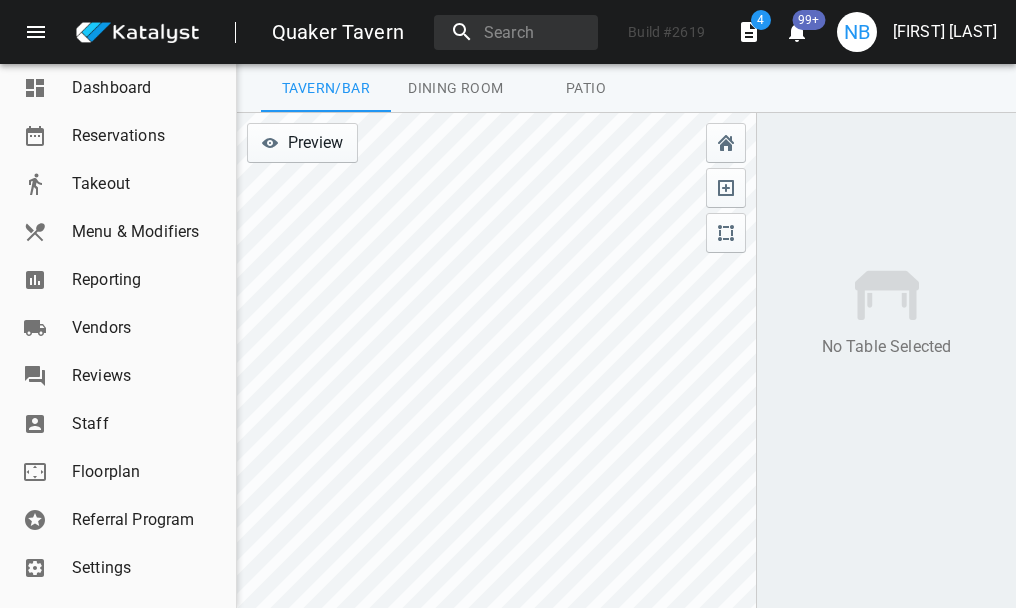 click on "Dining Room" at bounding box center [326, 88] 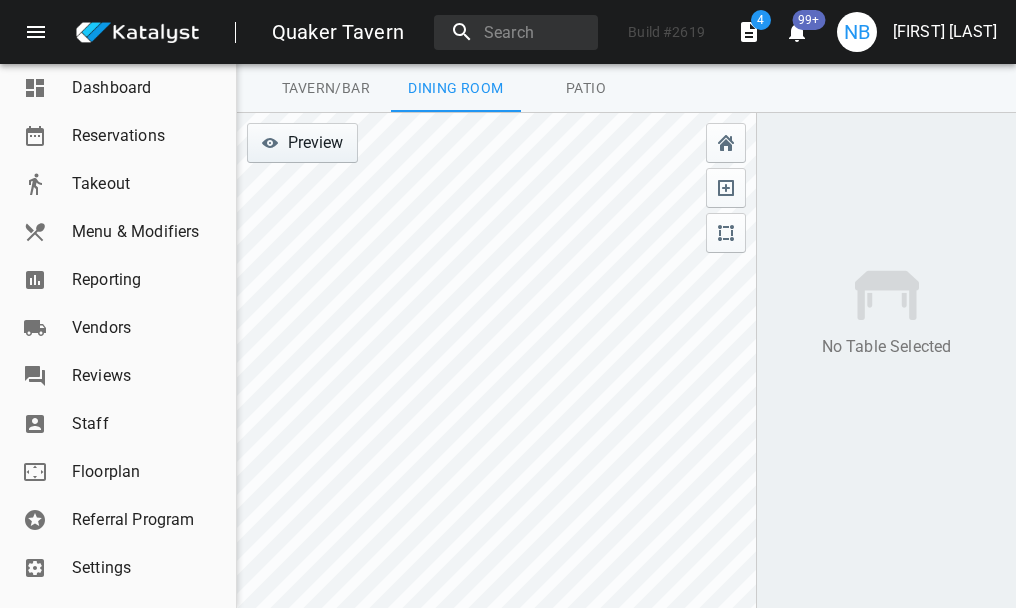click on "Preview" at bounding box center [302, 143] 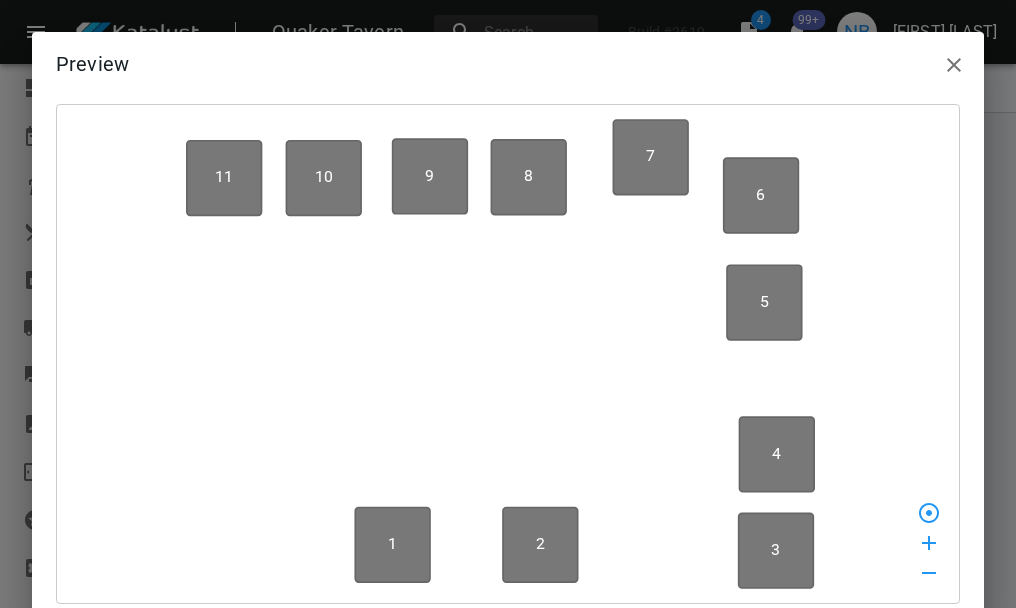 click at bounding box center (929, 513) 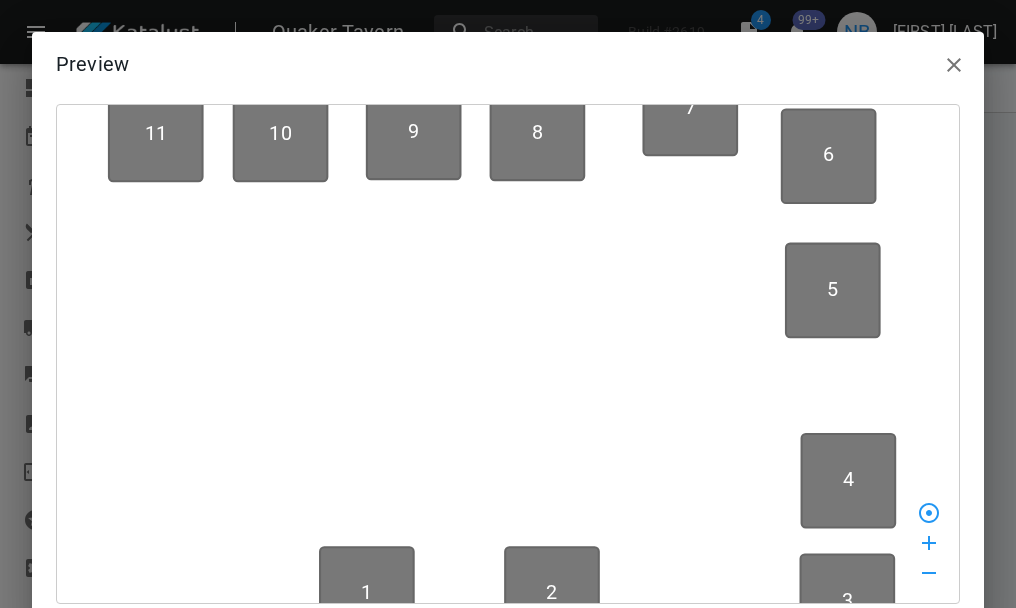 click at bounding box center [929, 513] 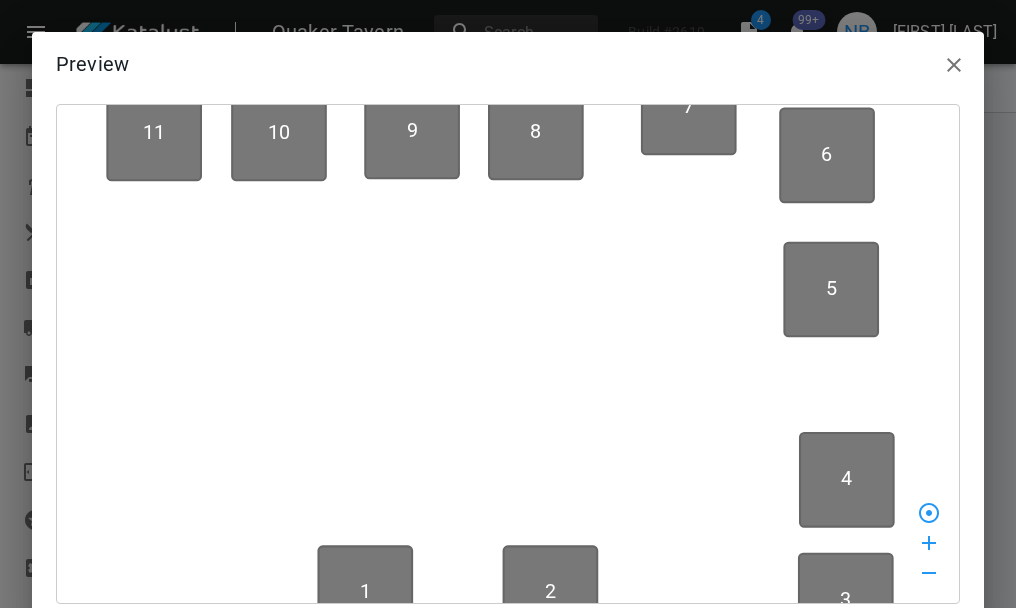 click at bounding box center (929, 513) 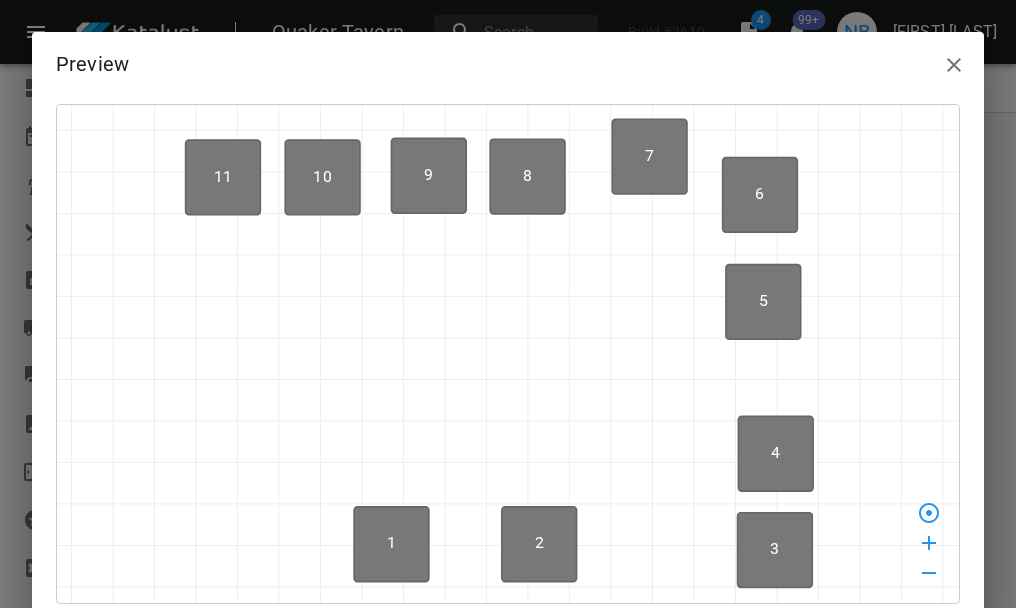 click at bounding box center (929, 513) 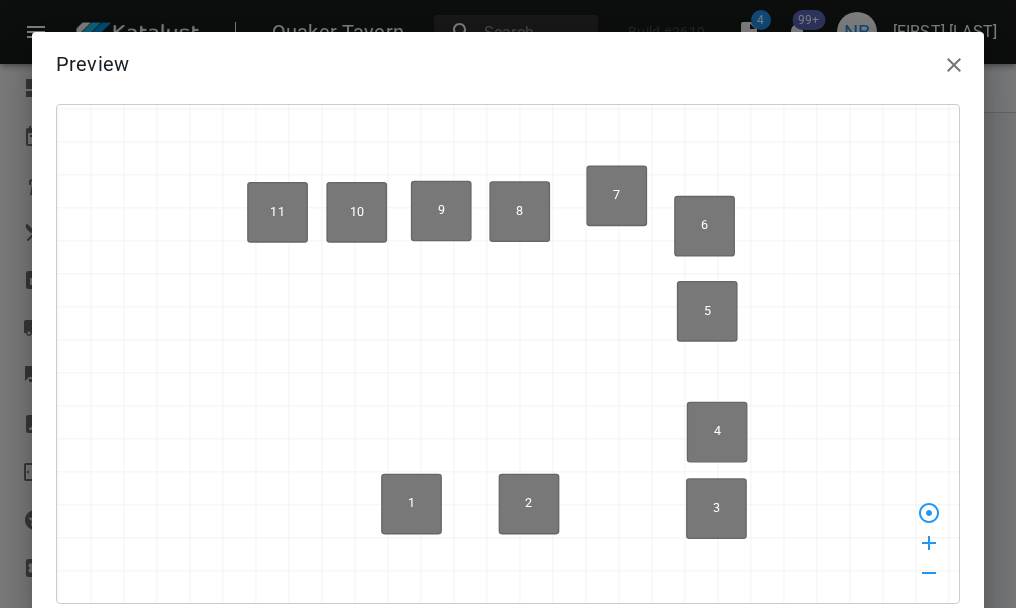 drag, startPoint x: 913, startPoint y: 511, endPoint x: 880, endPoint y: 506, distance: 33.37664 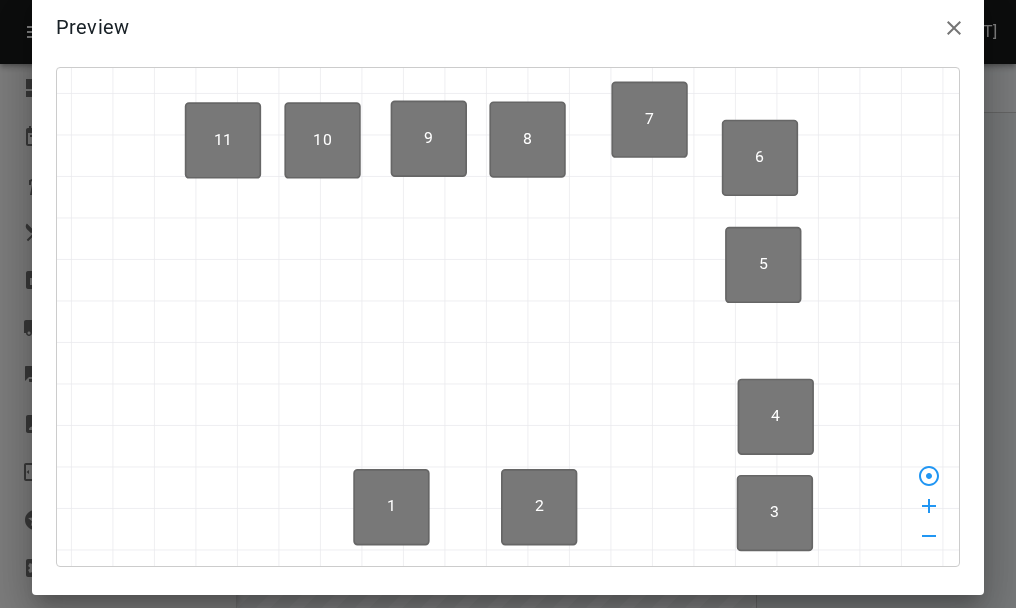 scroll, scrollTop: 56, scrollLeft: 0, axis: vertical 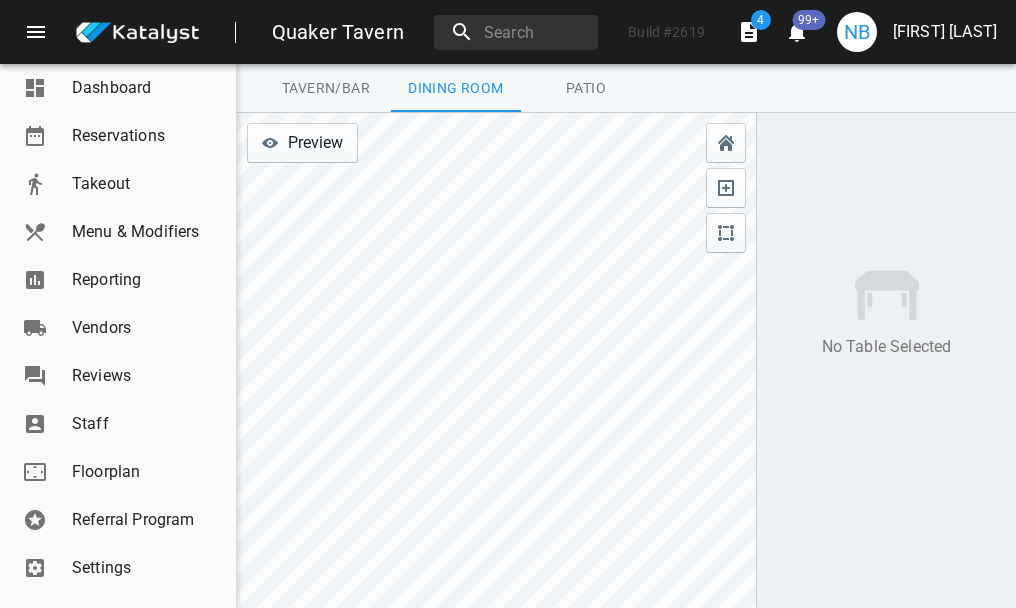 click on "Dining Room" at bounding box center (456, 88) 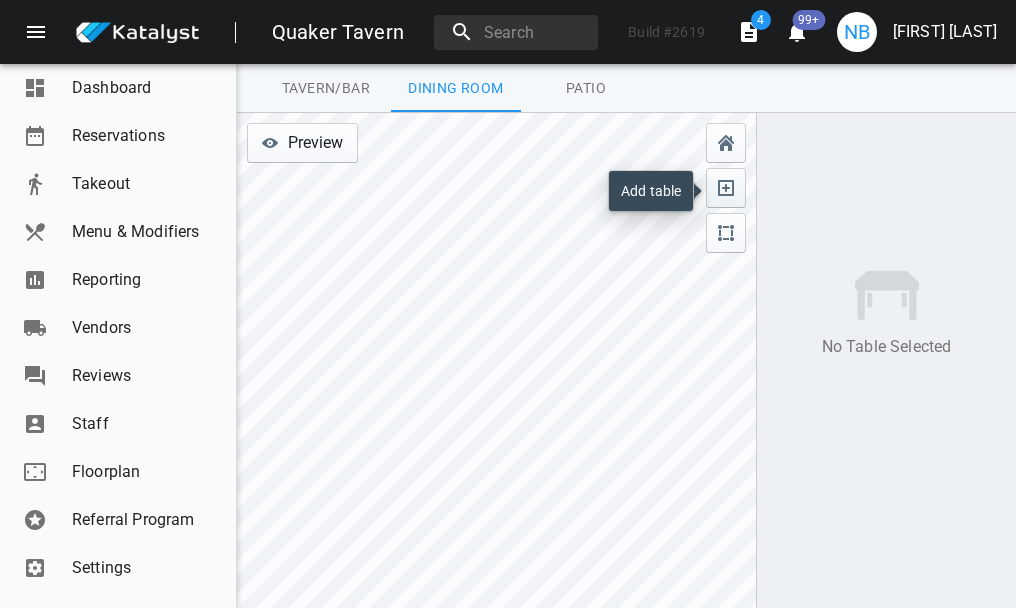 click at bounding box center (726, 188) 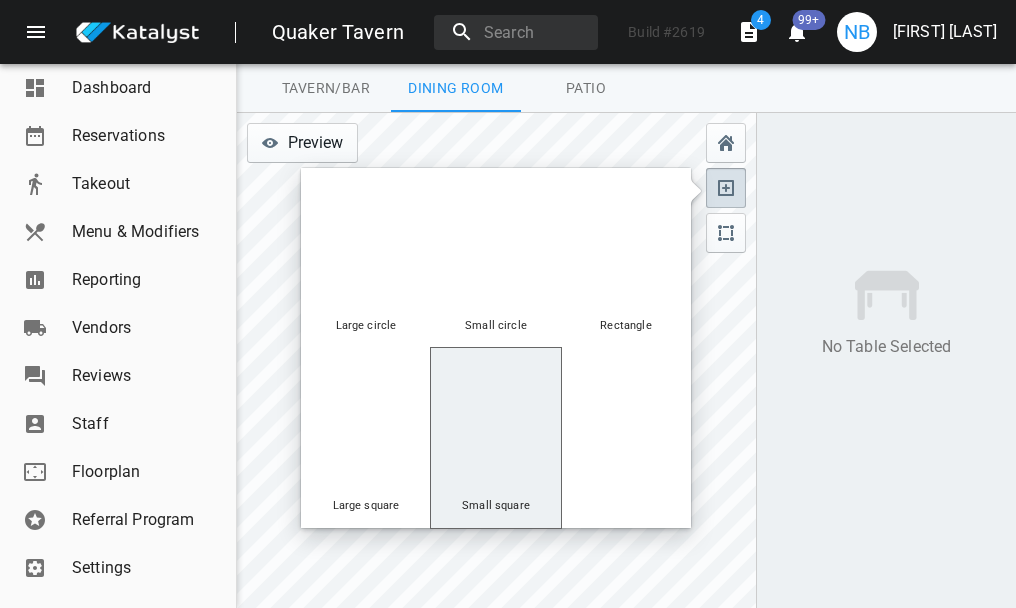 click at bounding box center (366, 243) 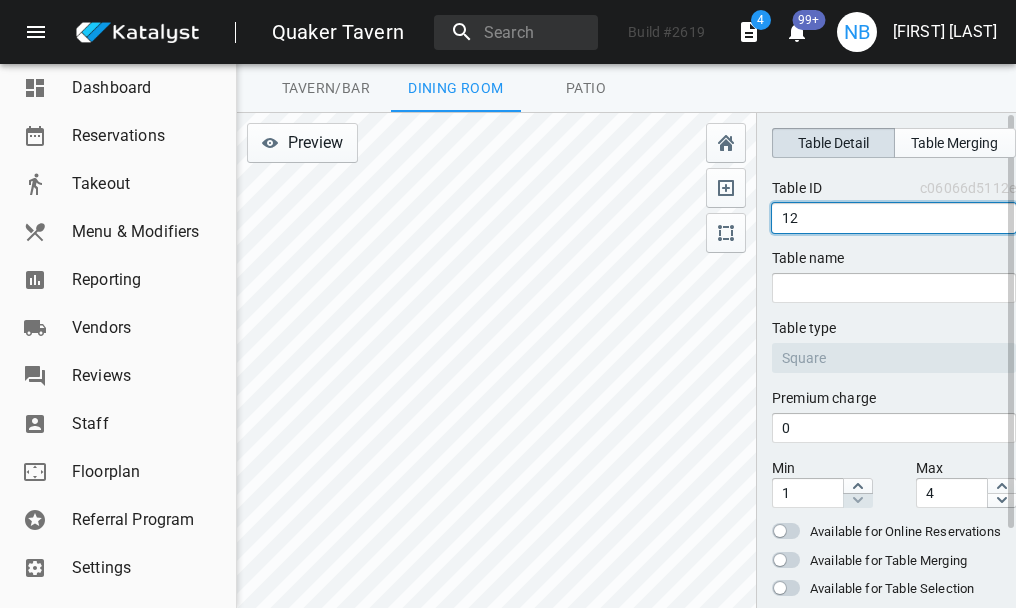 drag, startPoint x: 797, startPoint y: 213, endPoint x: 780, endPoint y: 217, distance: 17.464249 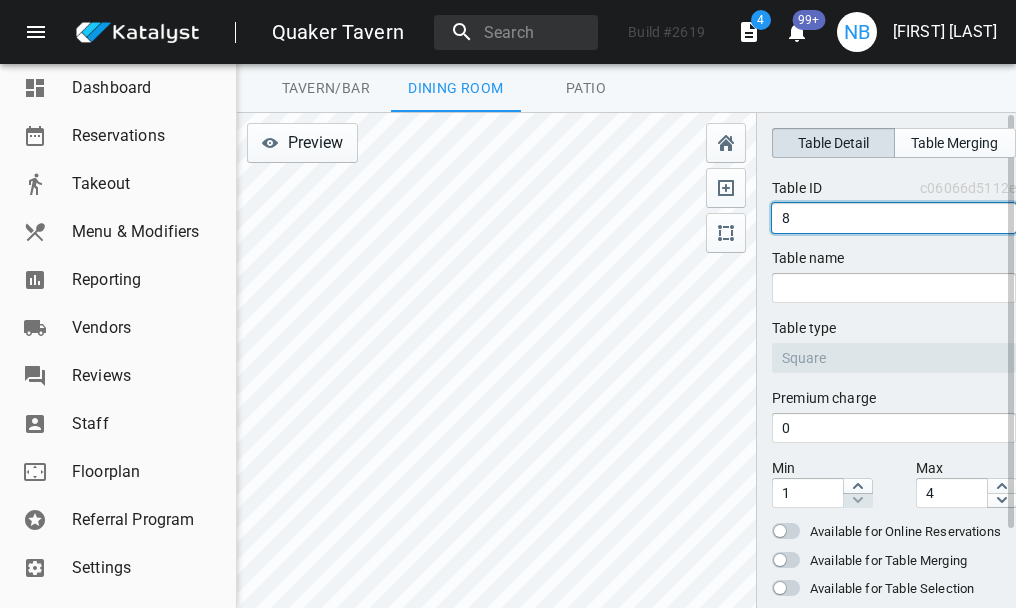 type on "13" 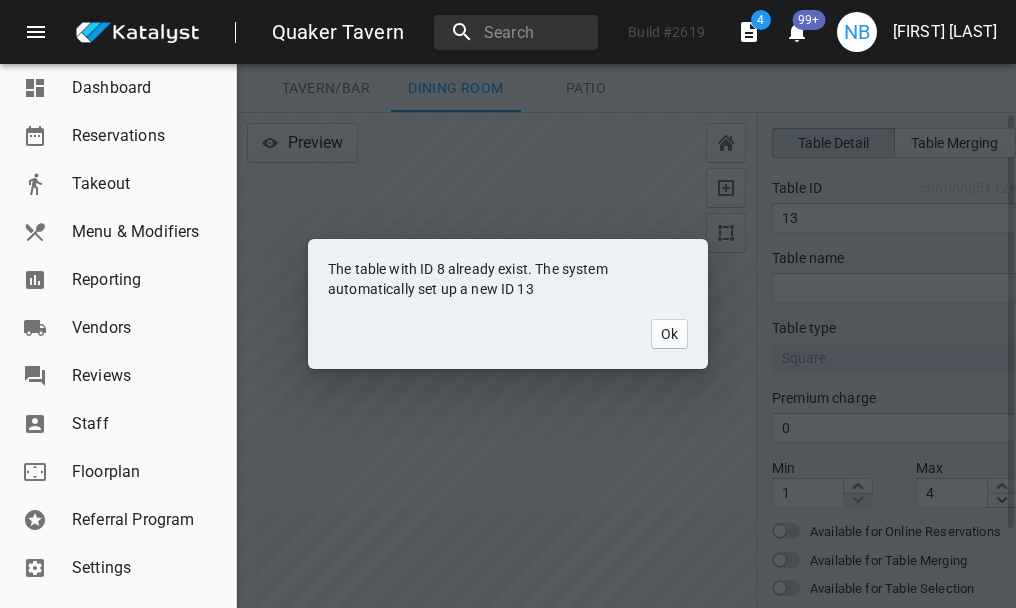 click at bounding box center [508, 304] 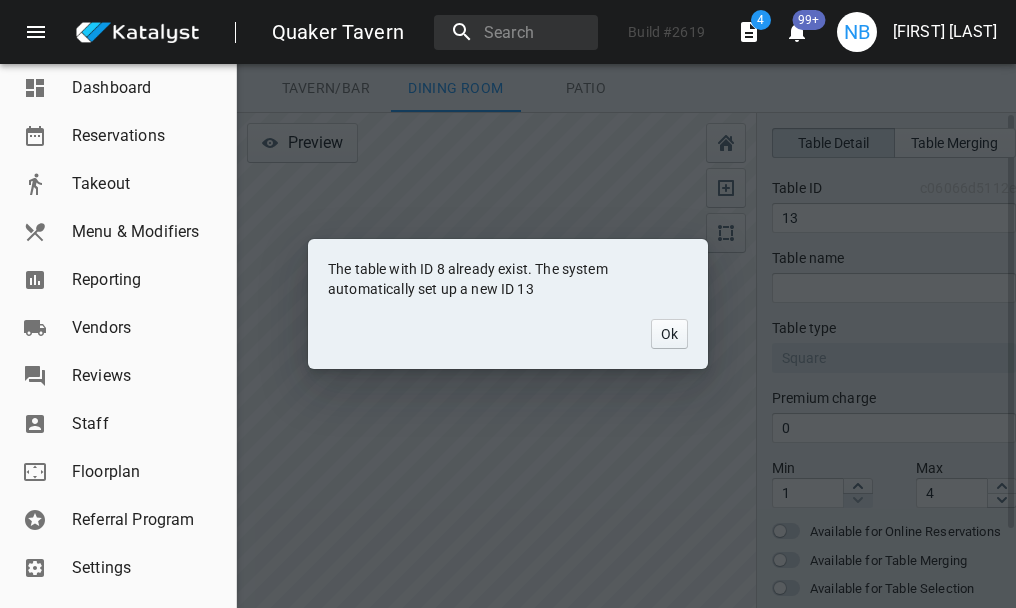 click on "Ok" at bounding box center [669, 334] 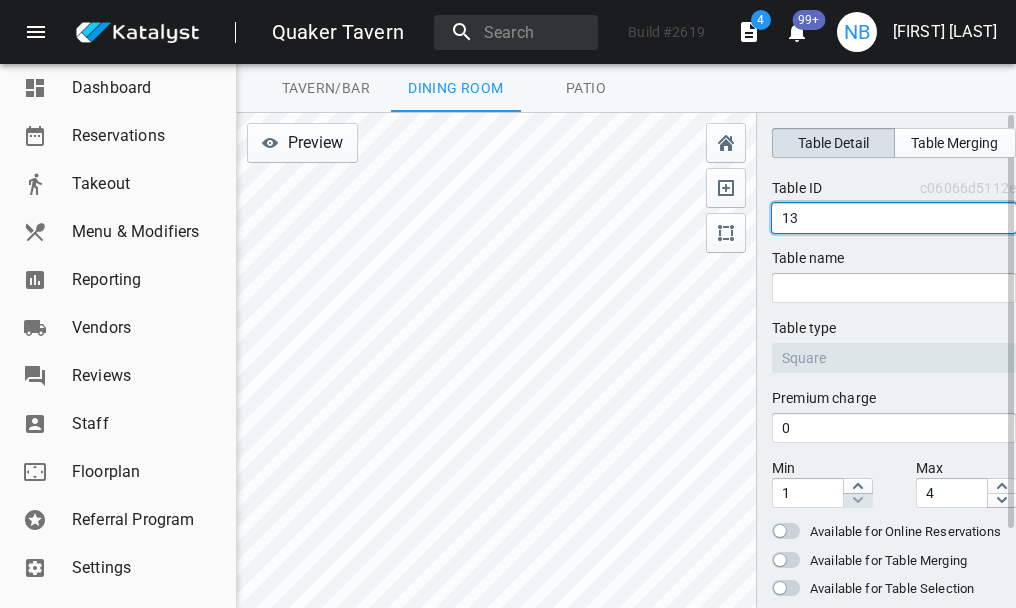 drag, startPoint x: 805, startPoint y: 208, endPoint x: 792, endPoint y: 212, distance: 13.601471 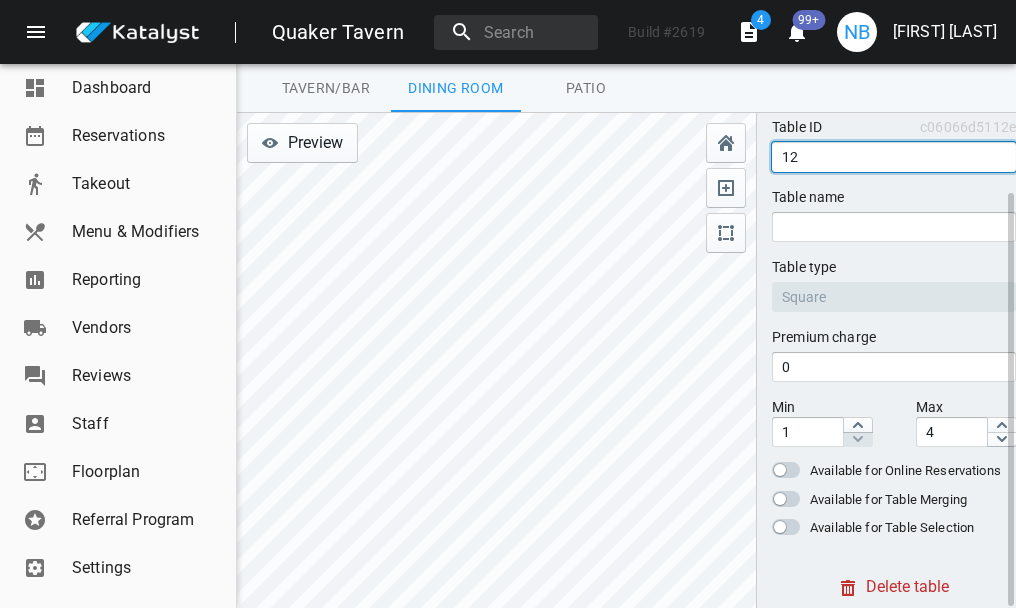 scroll, scrollTop: 0, scrollLeft: 0, axis: both 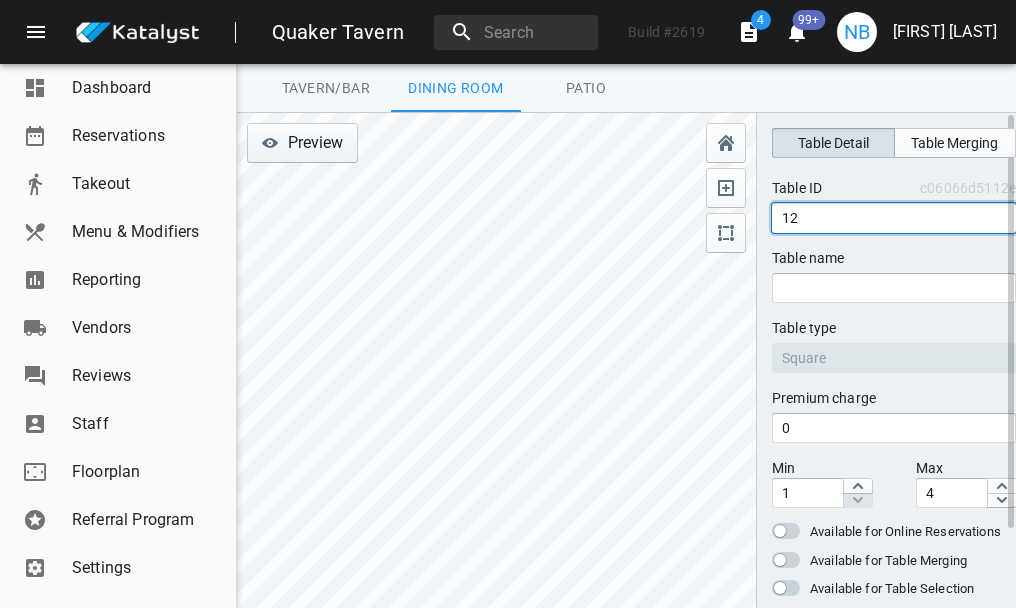 type on "12" 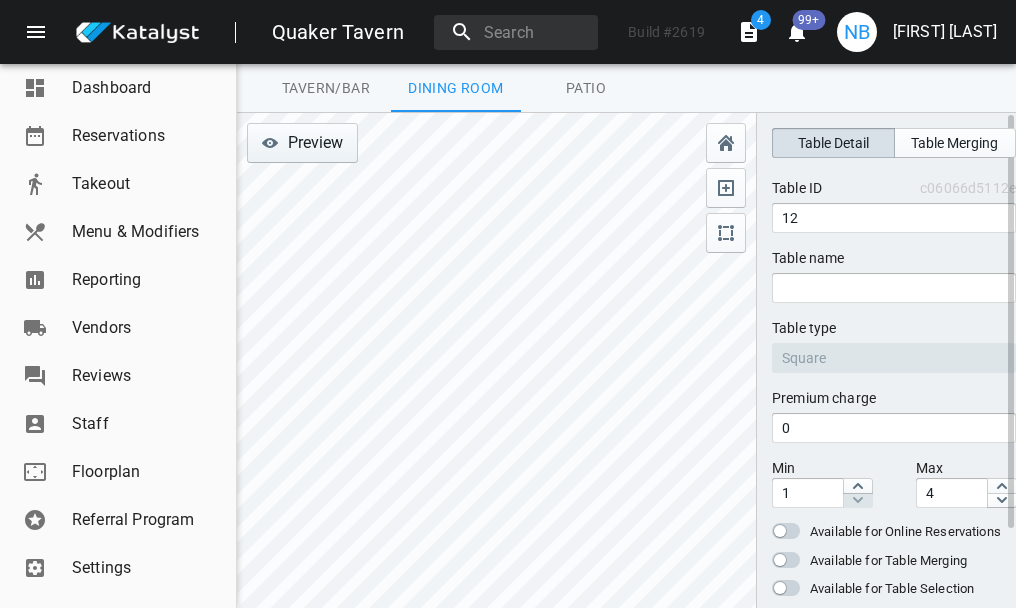 click on "Preview" at bounding box center [302, 143] 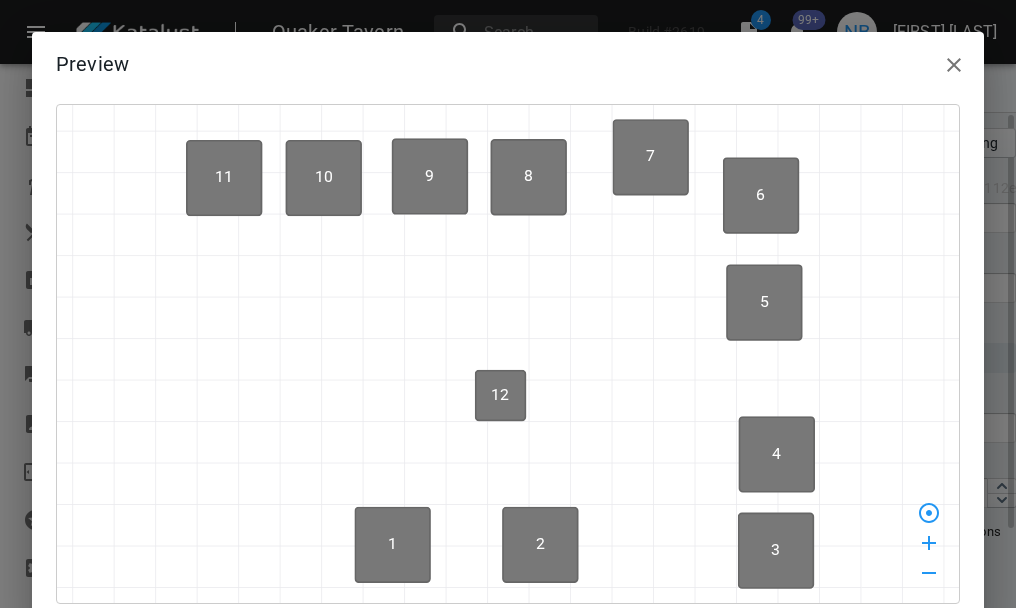 click at bounding box center [392, 545] 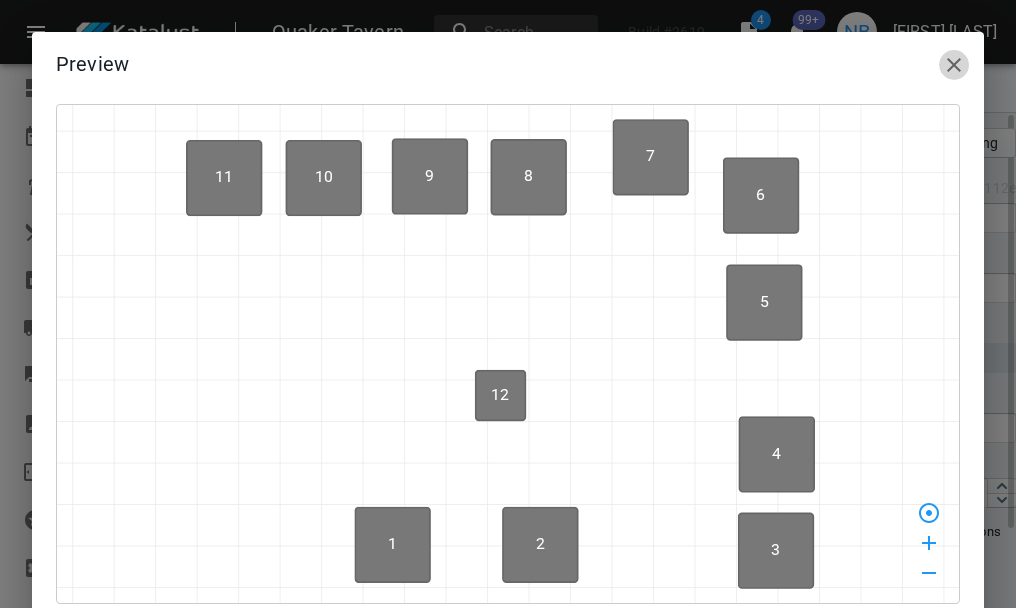 click at bounding box center [954, 65] 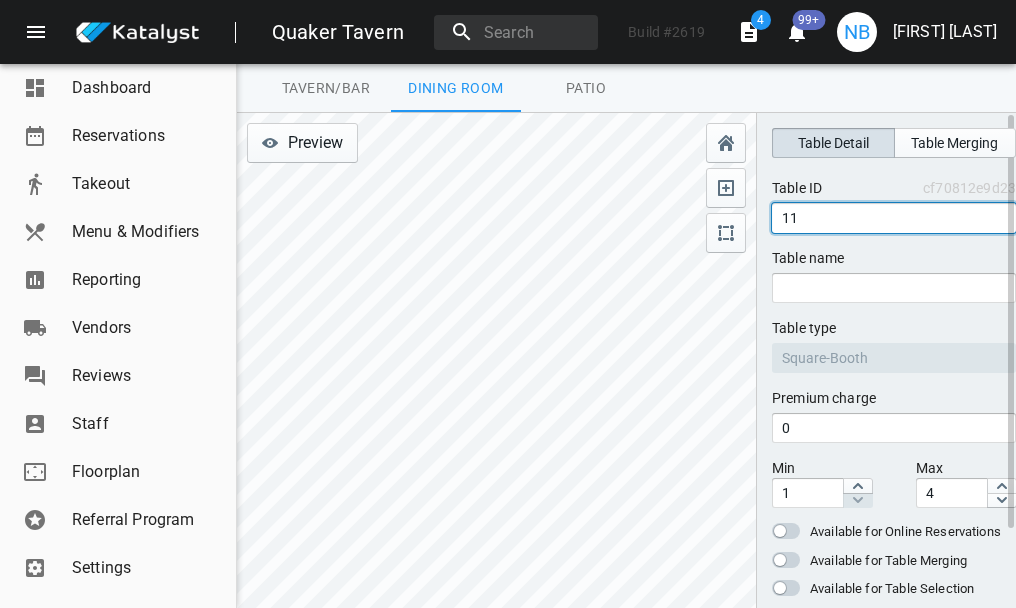 click on "11" at bounding box center (894, 218) 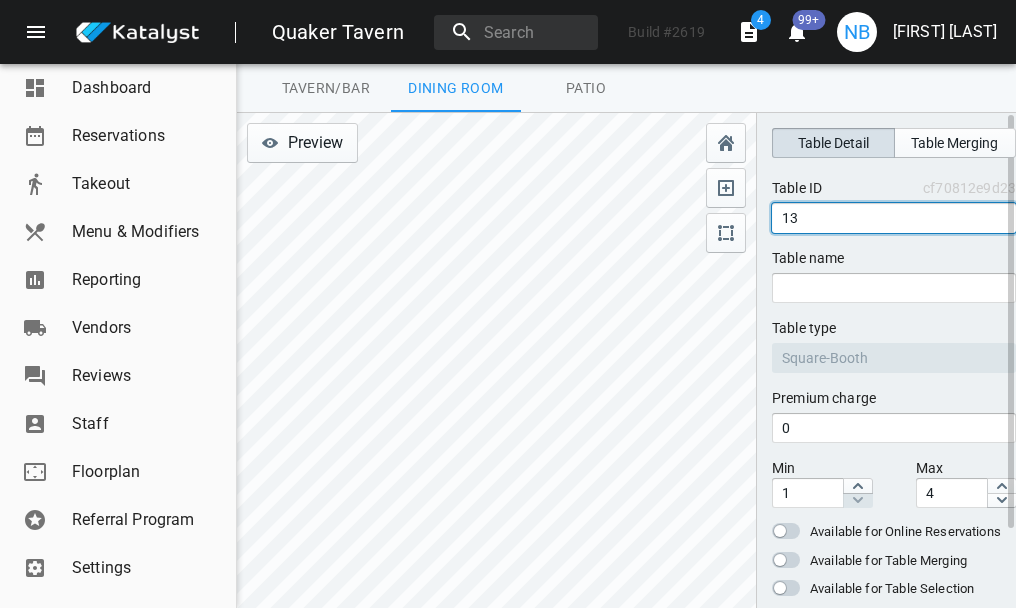 type on "13" 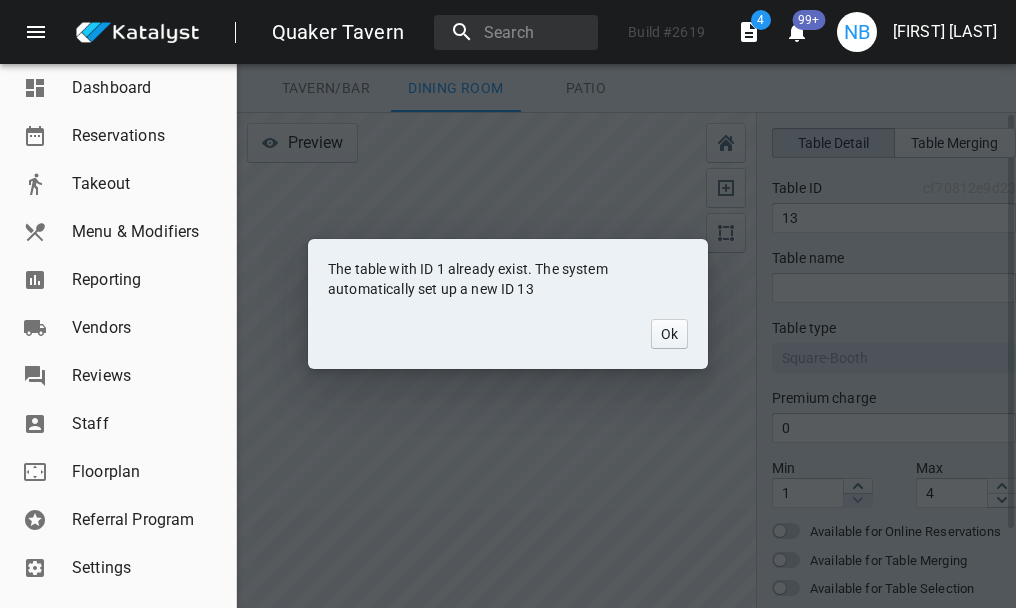 click on "Ok" at bounding box center [669, 334] 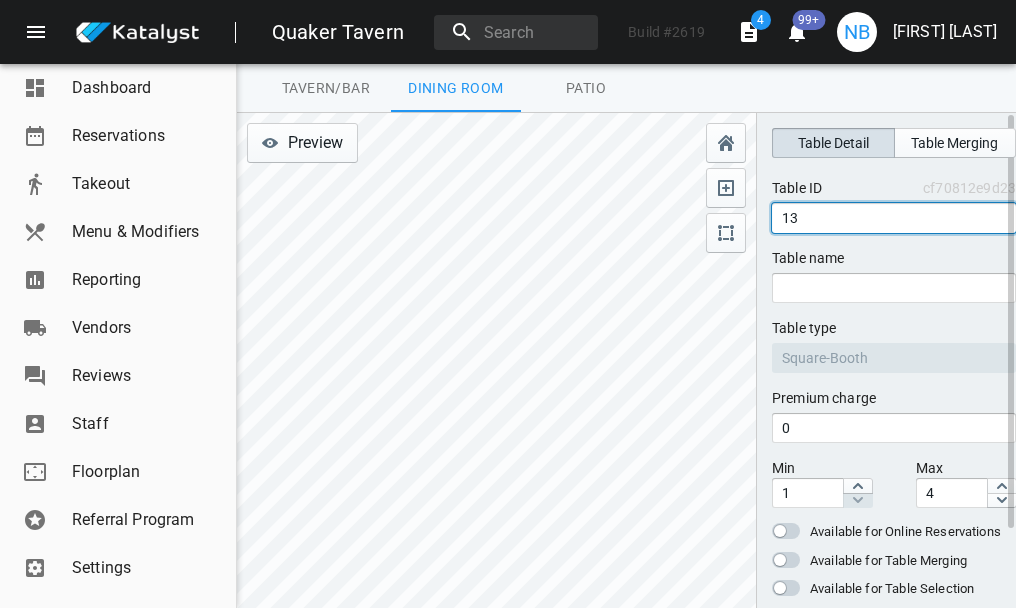 click on "13" at bounding box center [894, 218] 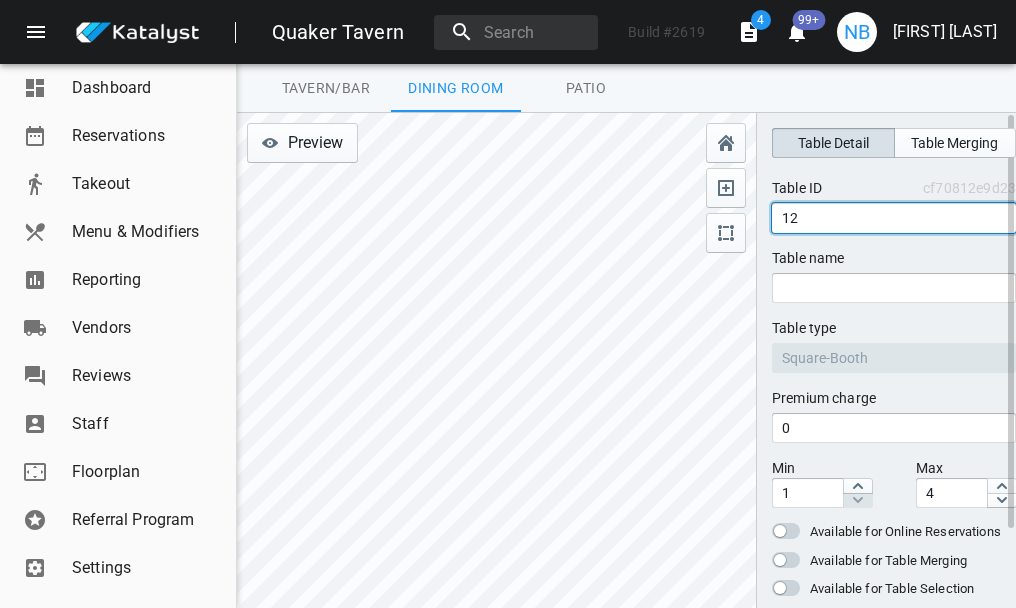 type on "11" 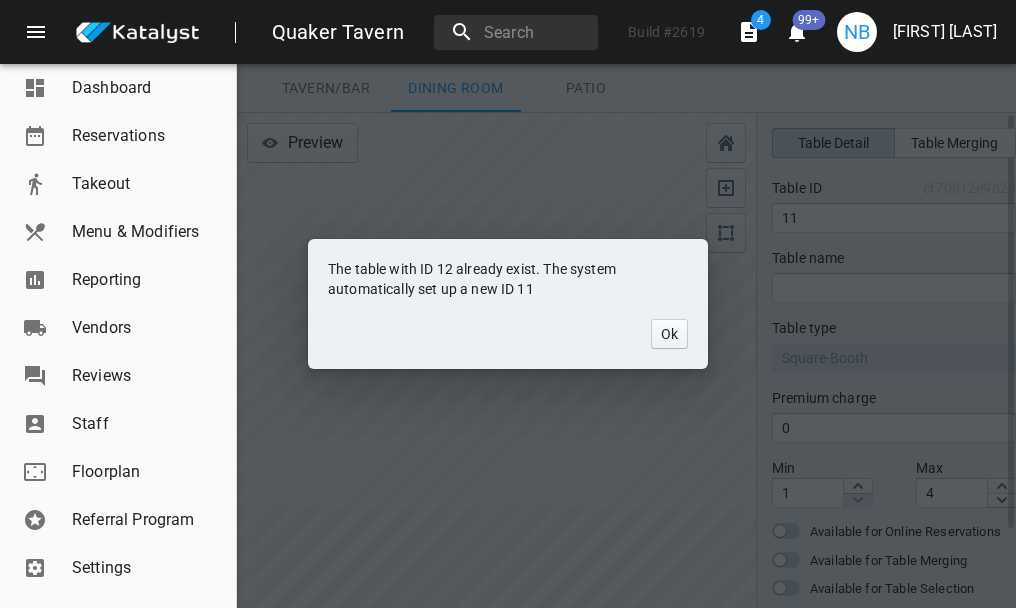 click on "Ok" at bounding box center [669, 334] 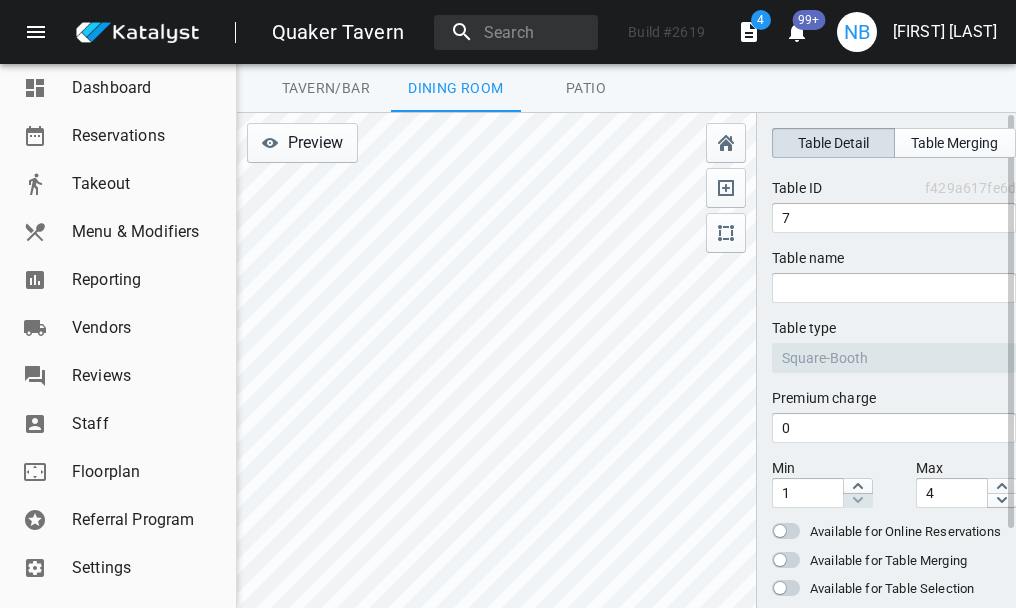 scroll, scrollTop: 94, scrollLeft: 0, axis: vertical 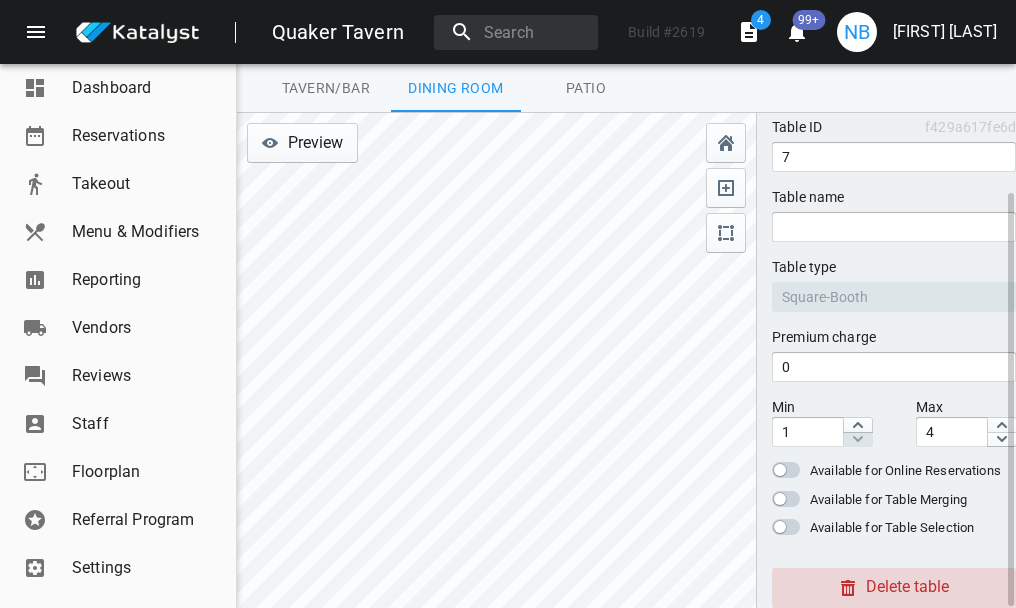 click on "Delete table" at bounding box center [894, 588] 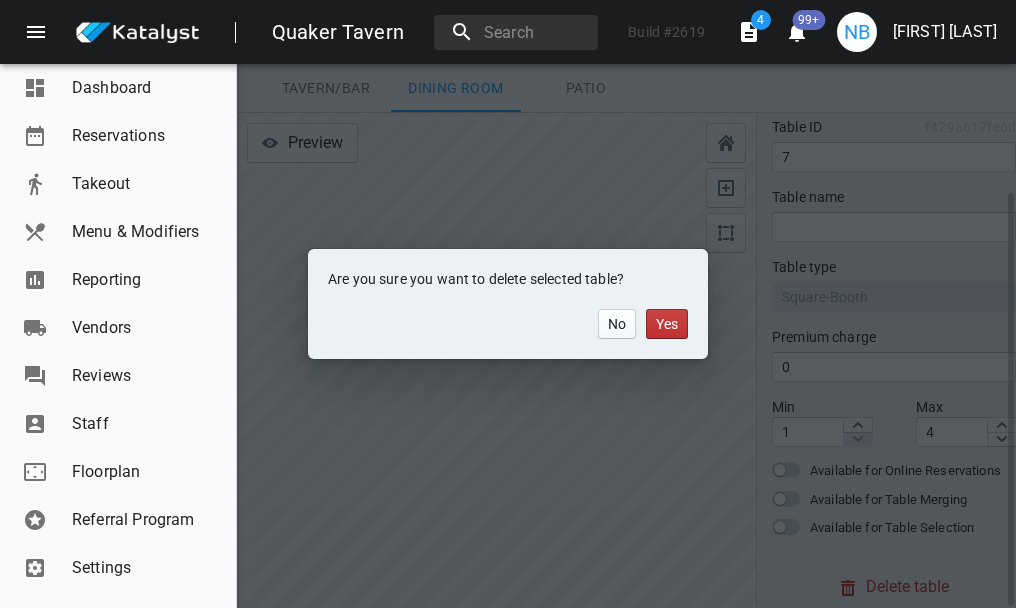 click on "Yes" at bounding box center [667, 324] 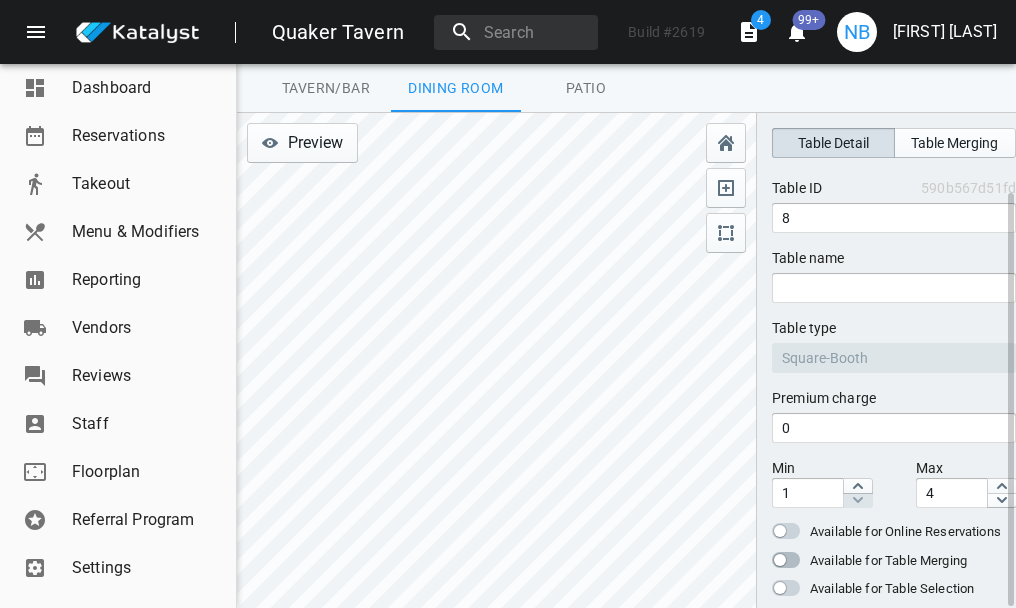 scroll, scrollTop: 94, scrollLeft: 0, axis: vertical 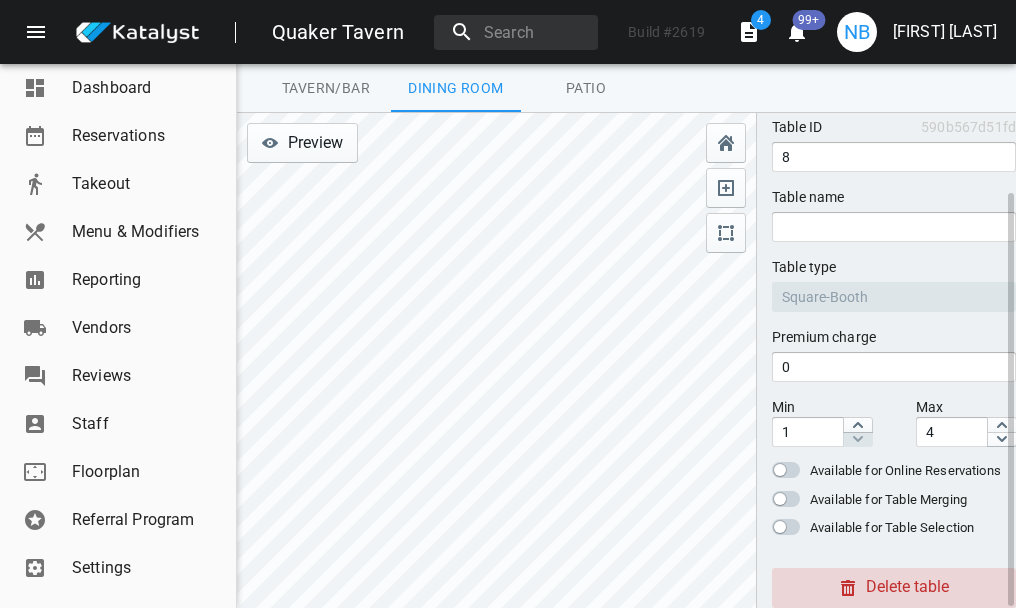 click on "Delete table" at bounding box center (894, 588) 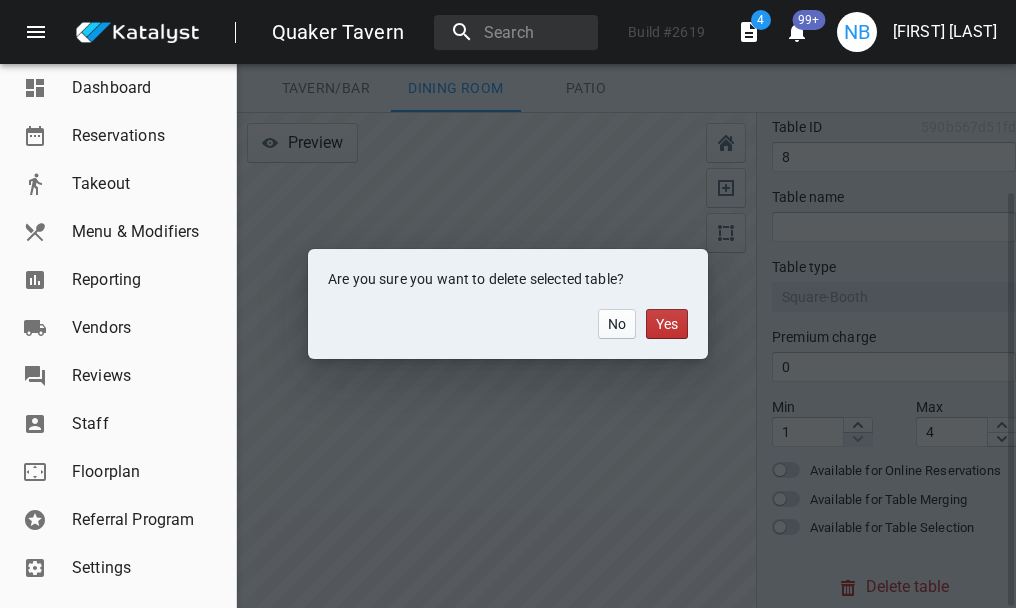 click on "Yes" at bounding box center (667, 324) 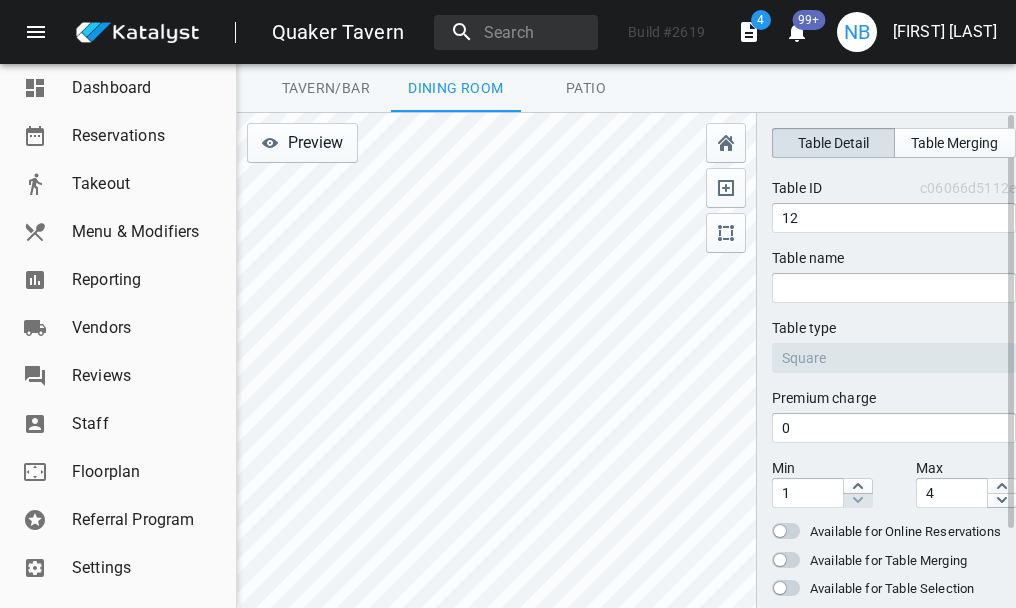 scroll, scrollTop: 94, scrollLeft: 0, axis: vertical 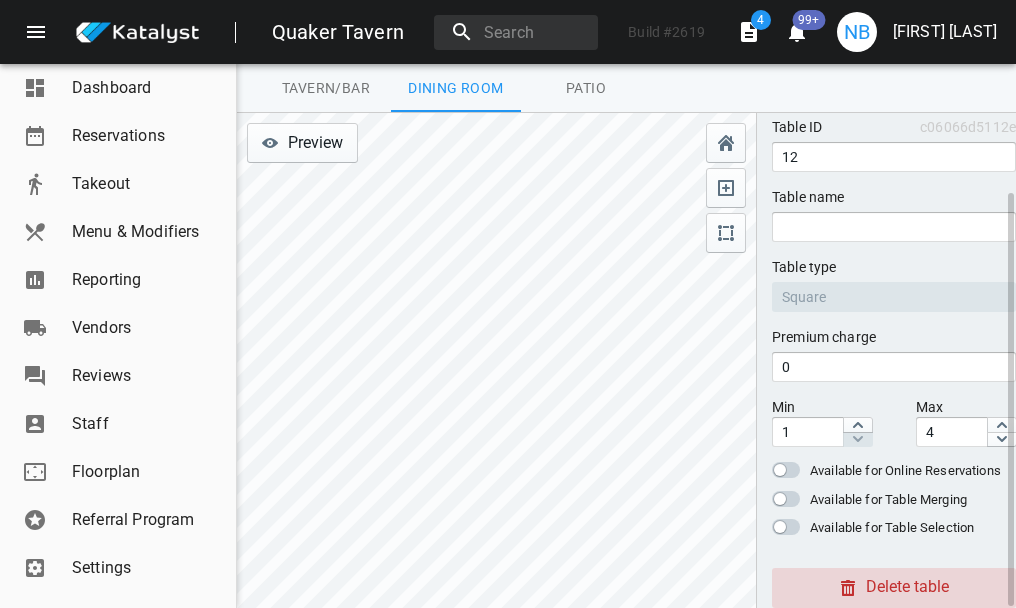 click on "Delete table" at bounding box center (894, 588) 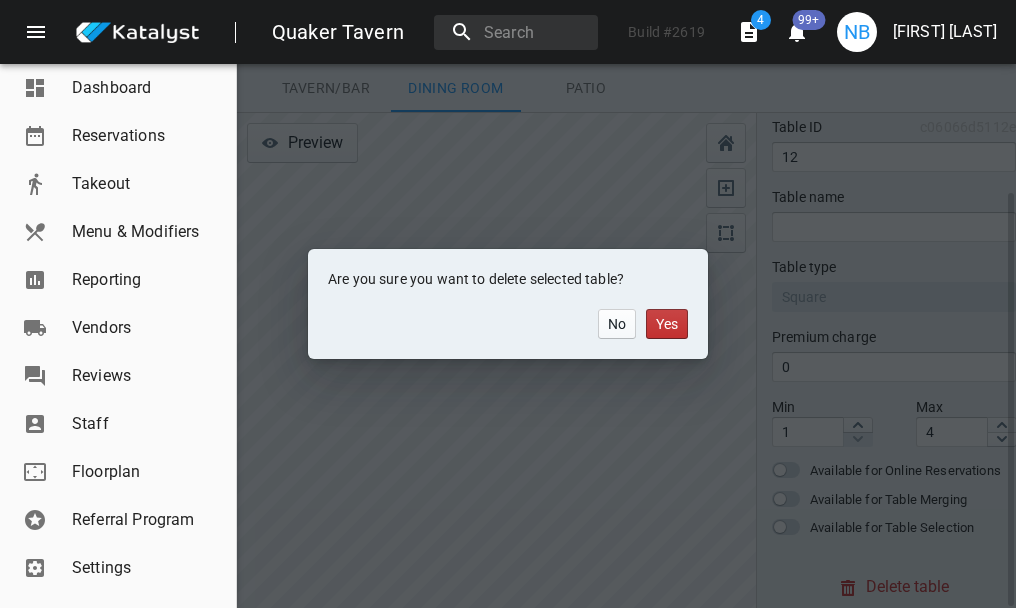 click on "Yes" at bounding box center [667, 324] 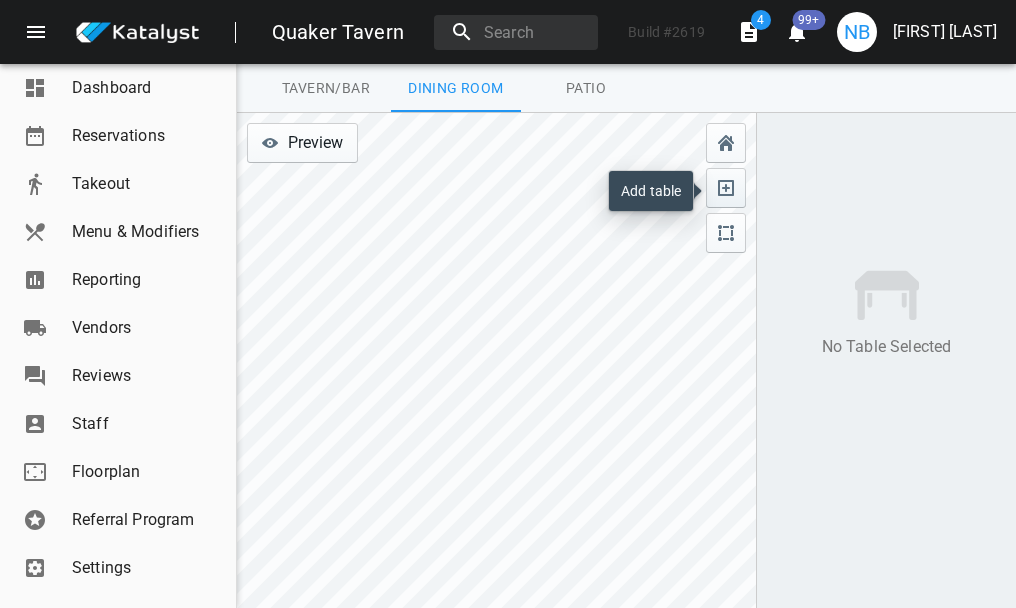click at bounding box center [726, 188] 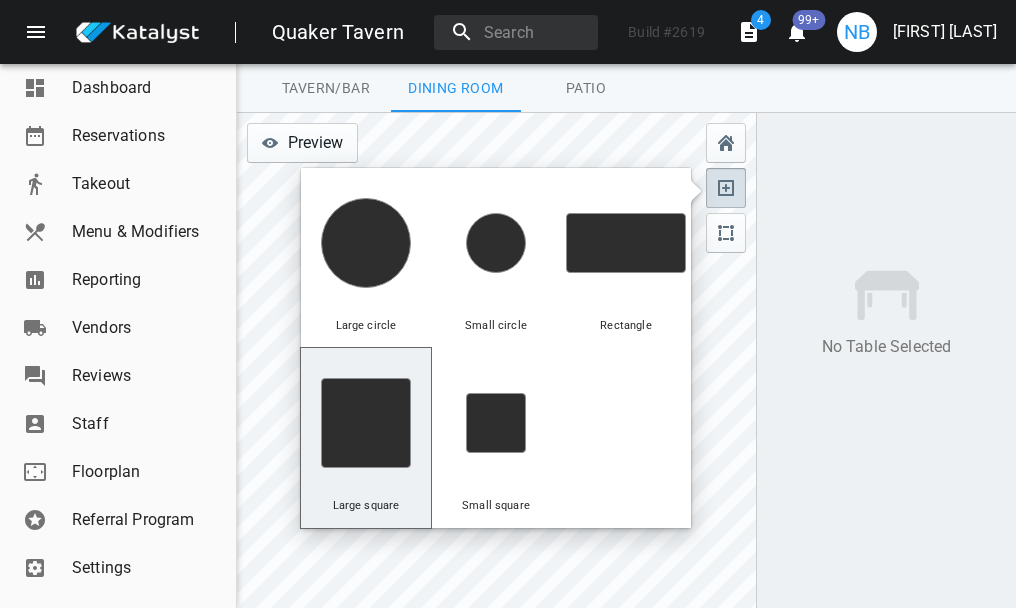 click at bounding box center (366, 243) 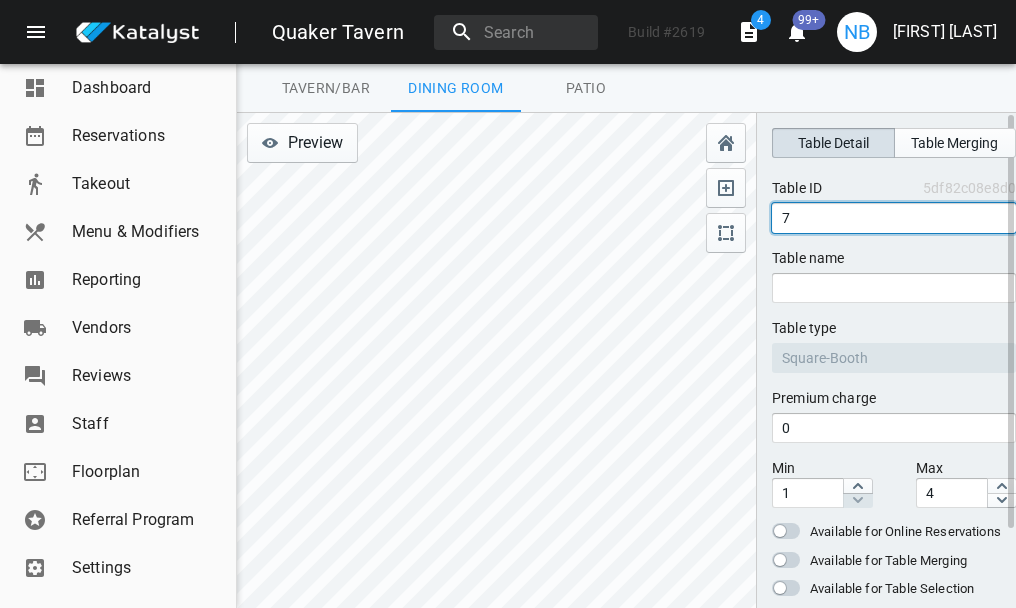 drag, startPoint x: 792, startPoint y: 212, endPoint x: 779, endPoint y: 212, distance: 13 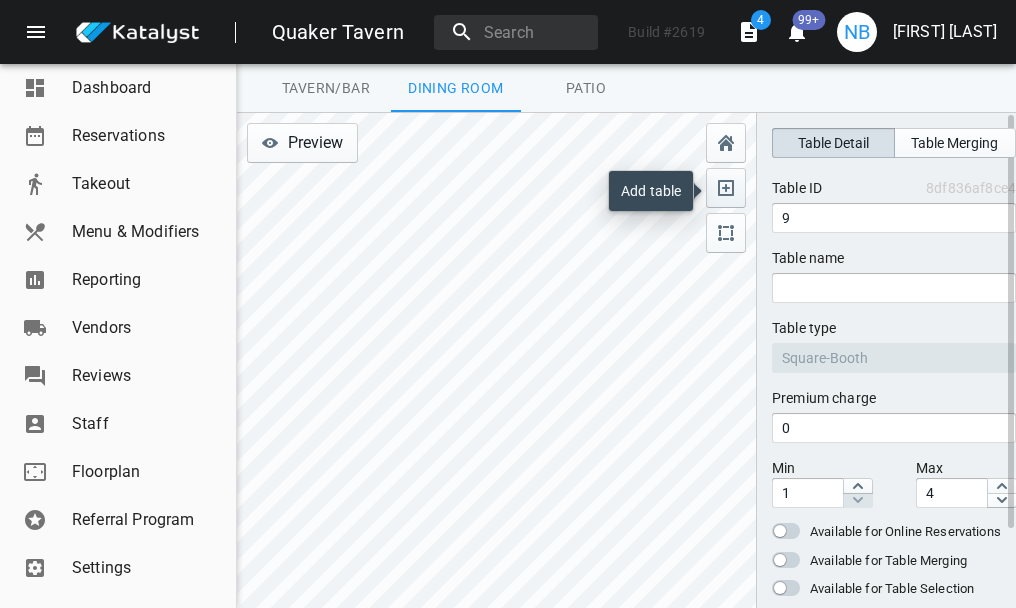 click at bounding box center [726, 188] 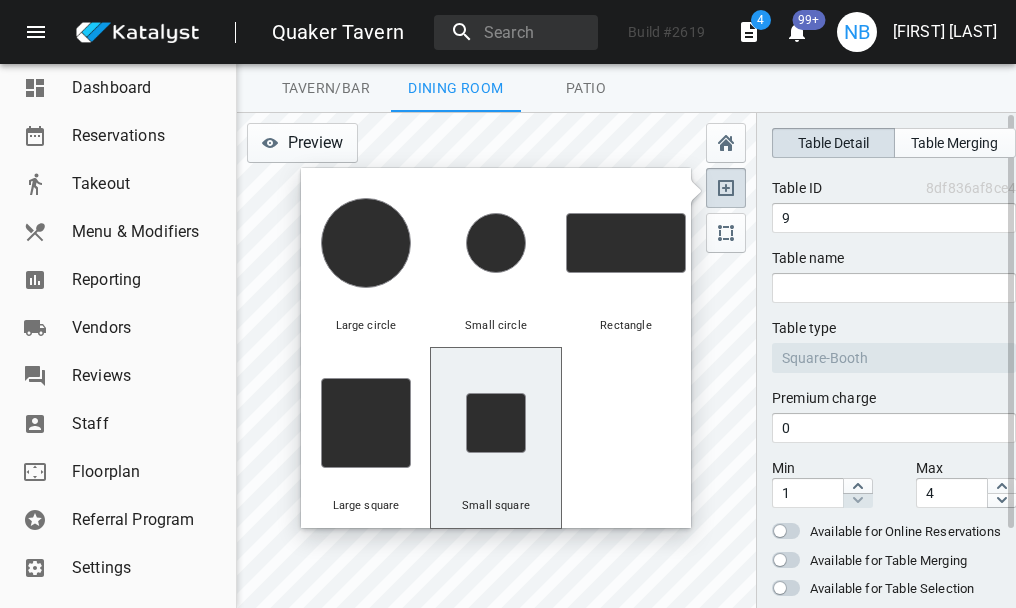 click at bounding box center [366, 243] 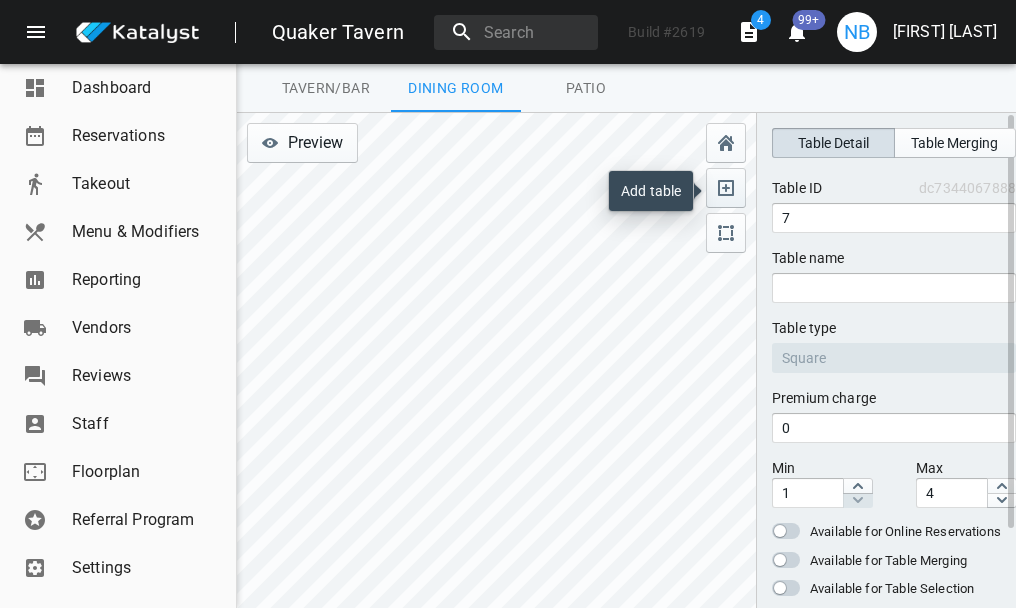 click at bounding box center [726, 188] 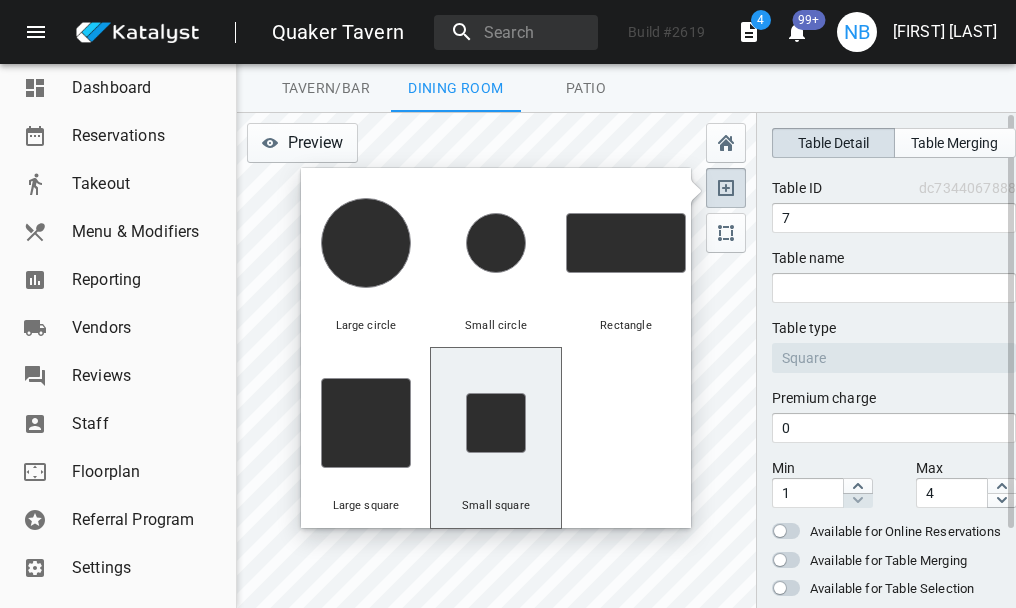 click at bounding box center [366, 243] 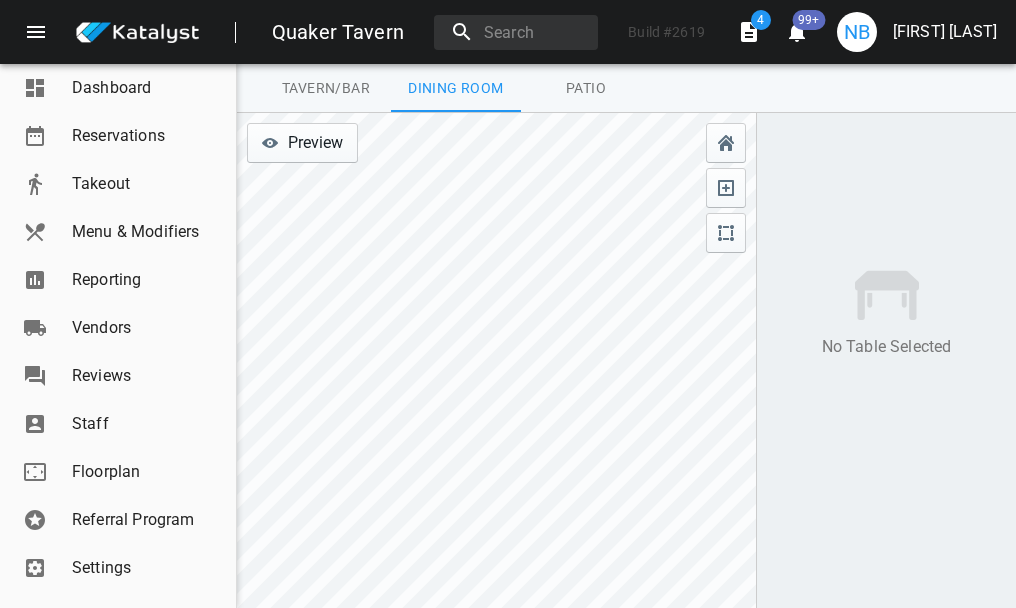 click on "Tavern/Bar" at bounding box center (326, 88) 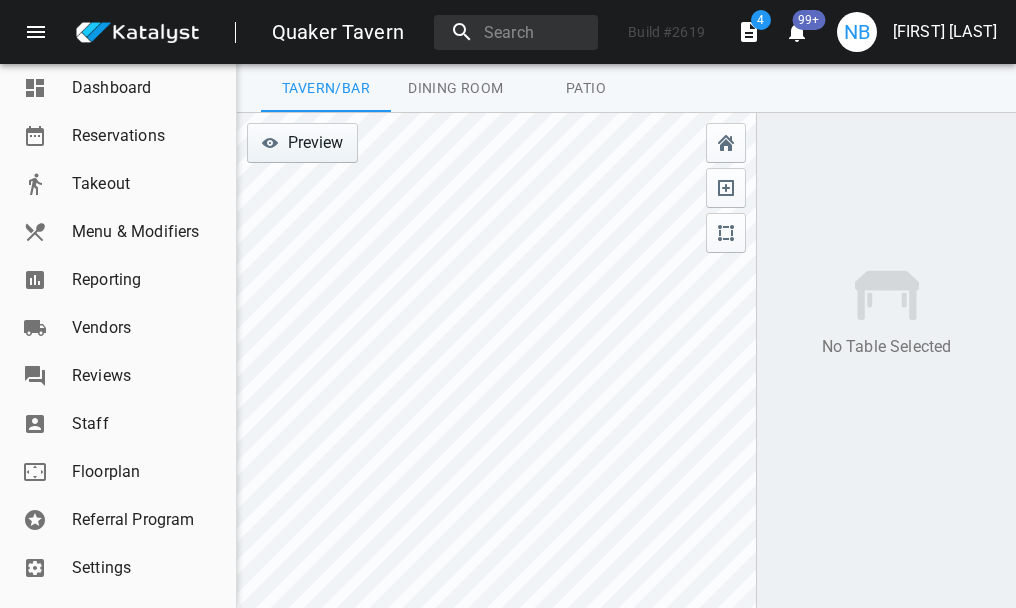 click on "Preview" at bounding box center [302, 143] 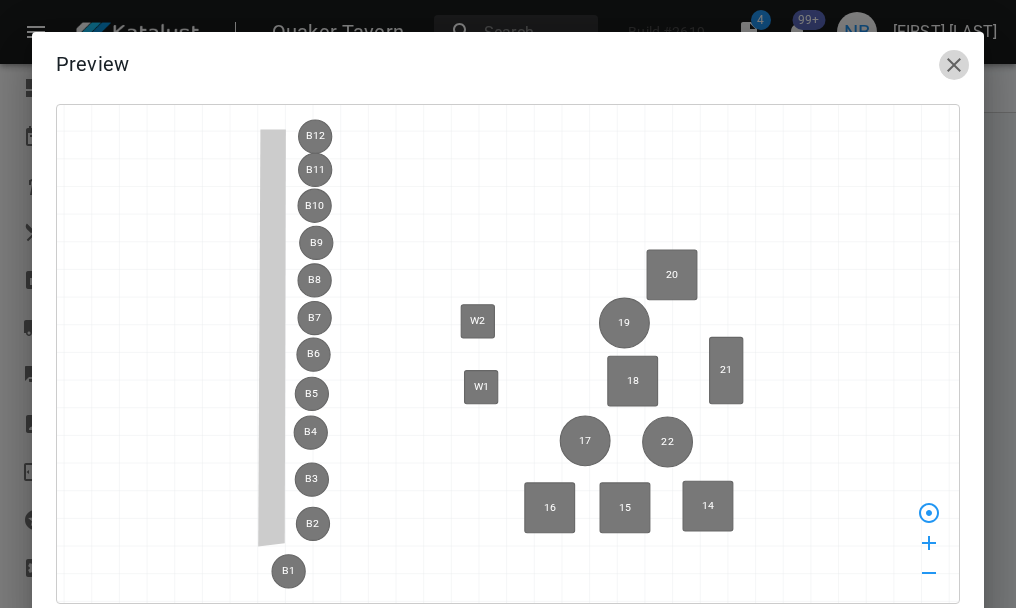 click at bounding box center [954, 65] 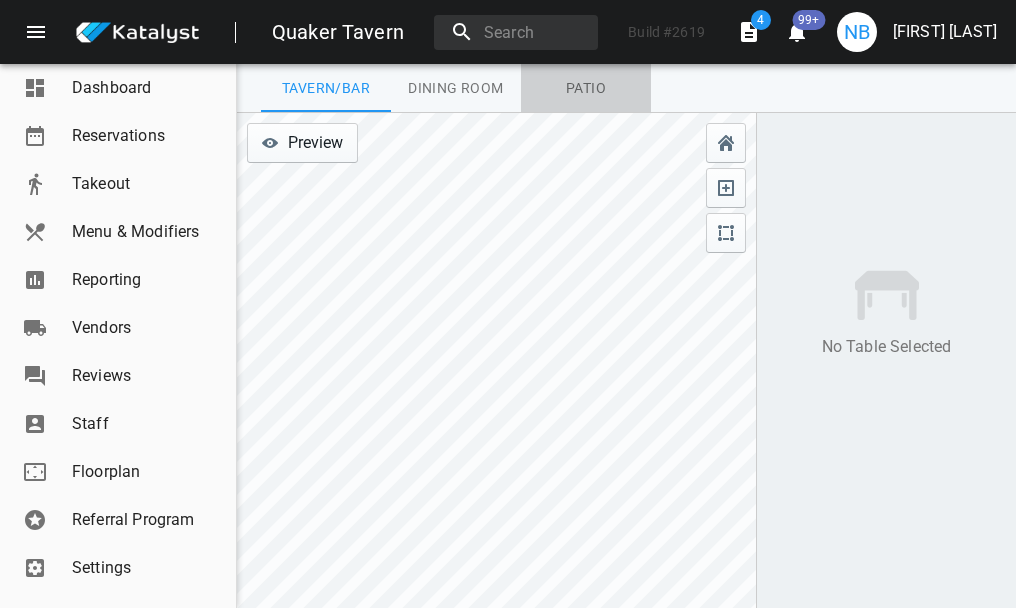 click on "Patio" at bounding box center [326, 88] 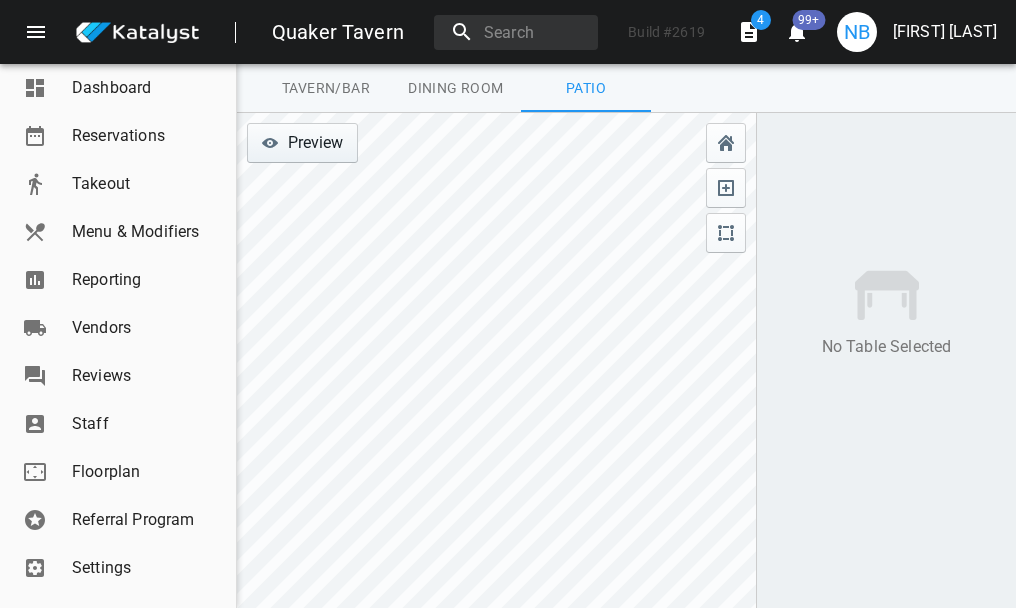 click on "Preview" at bounding box center (302, 143) 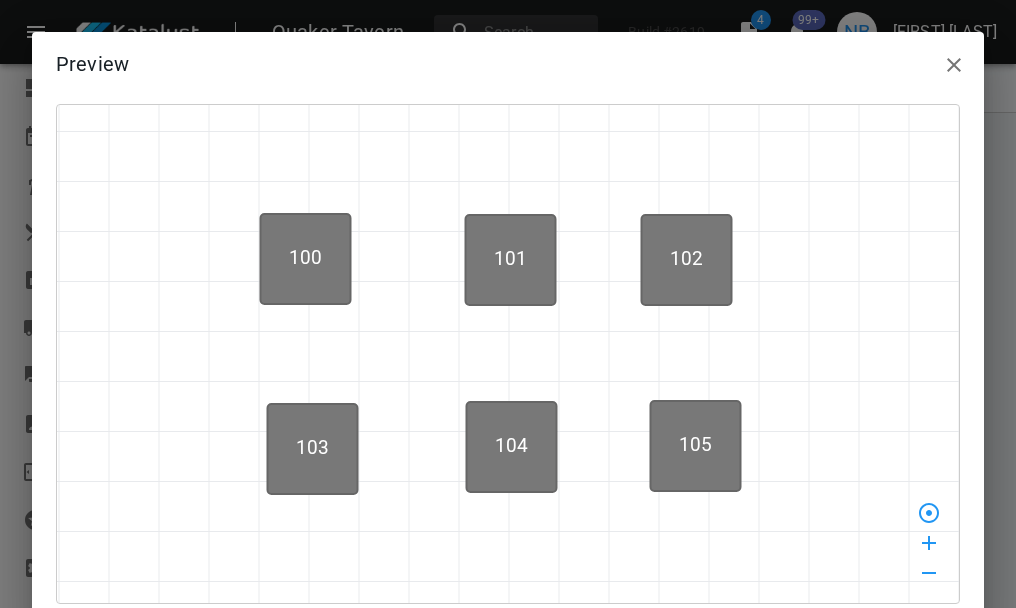 click at bounding box center [954, 65] 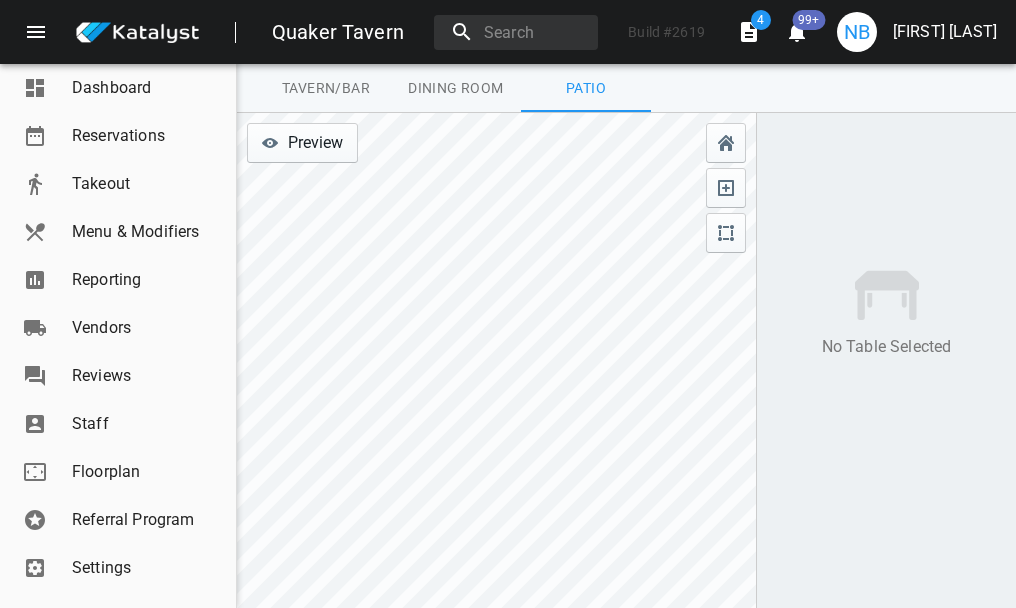 click on "Dashboard" at bounding box center (146, 88) 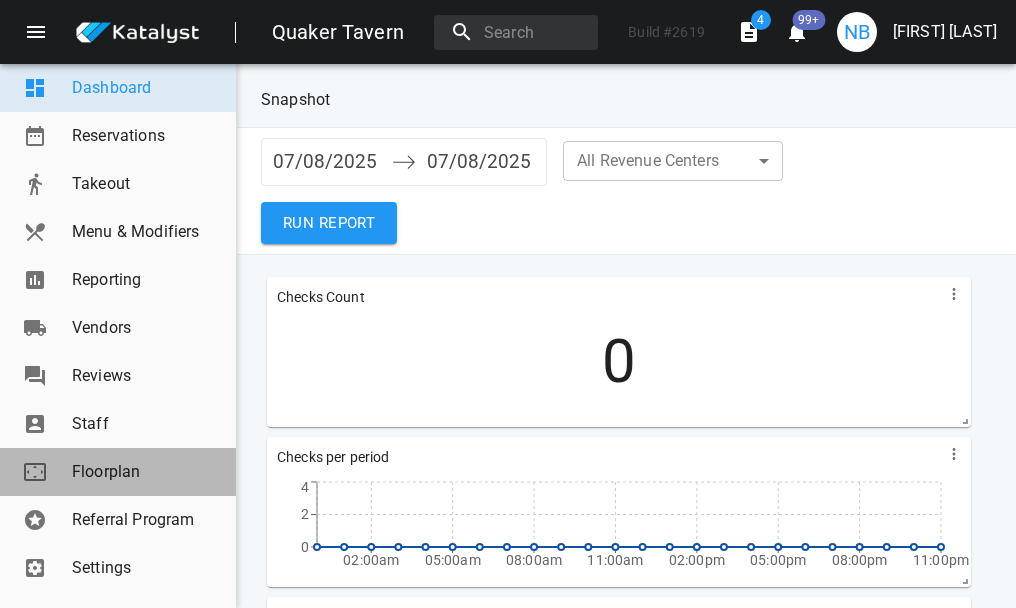 click on "Floorplan" at bounding box center (146, 472) 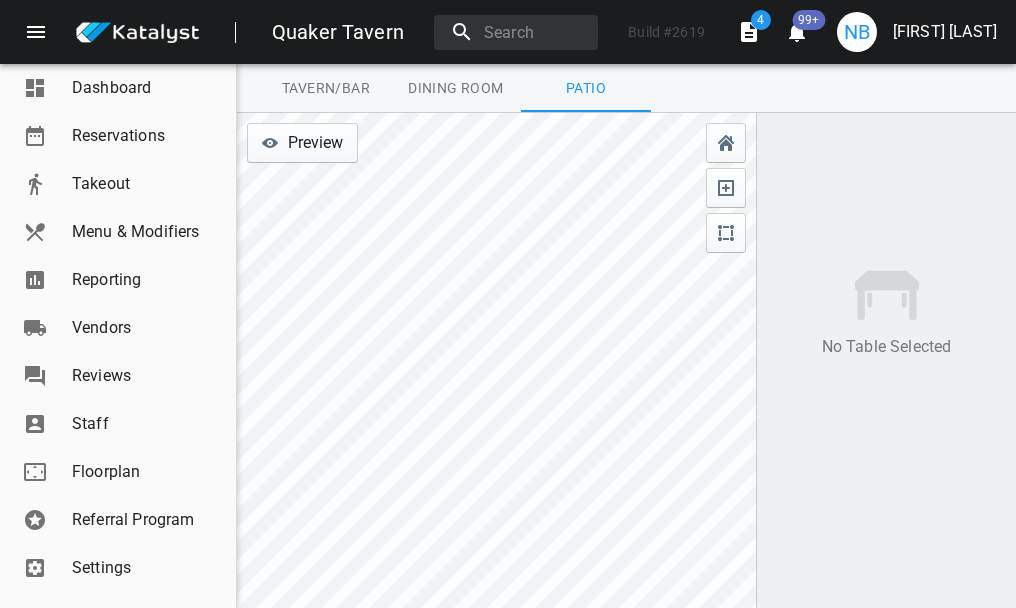 click on "Dining Room" at bounding box center (326, 88) 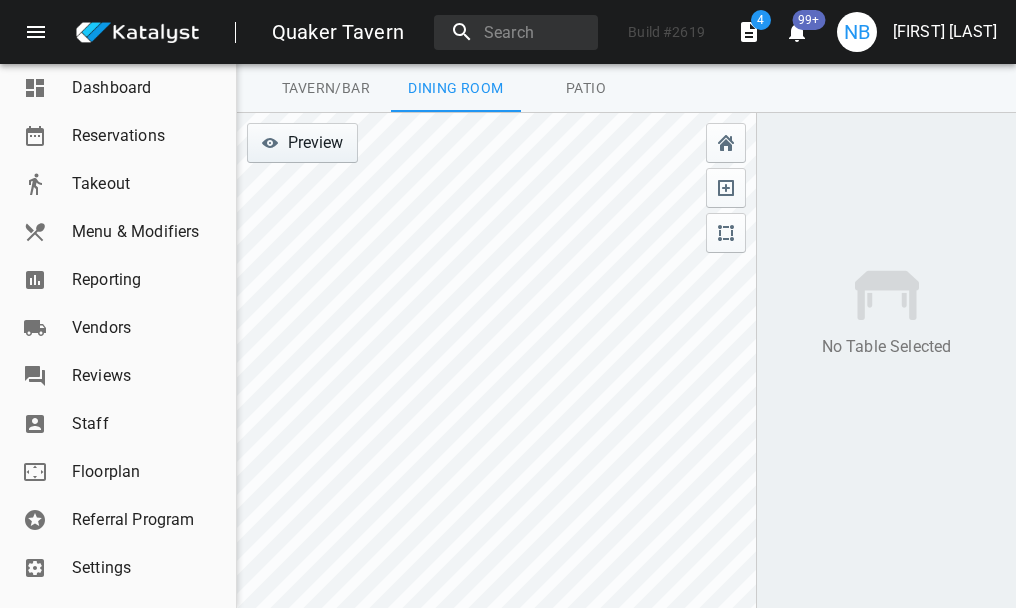 click on "Preview" at bounding box center [302, 143] 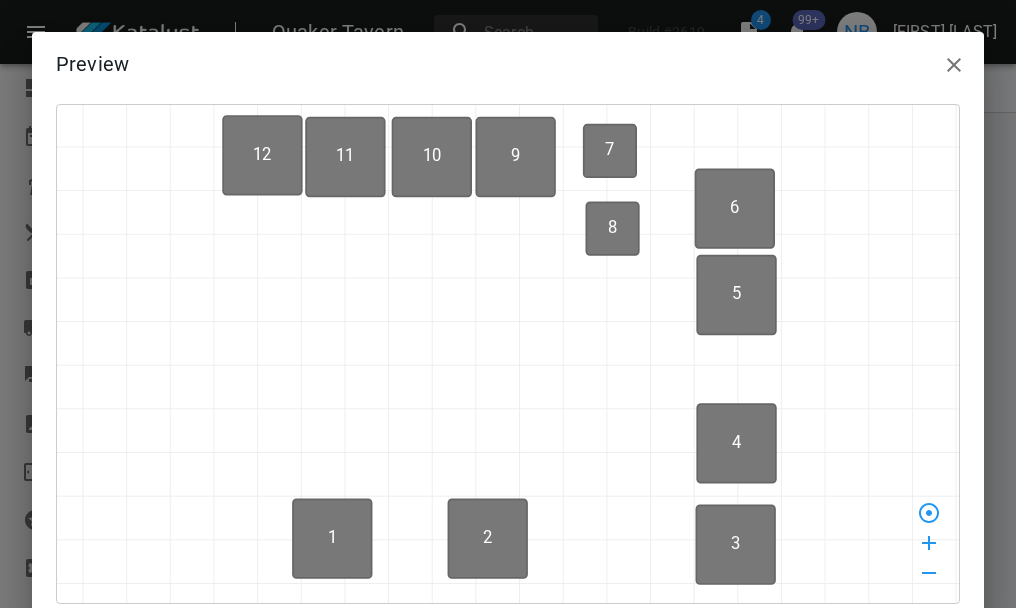 click at bounding box center [954, 65] 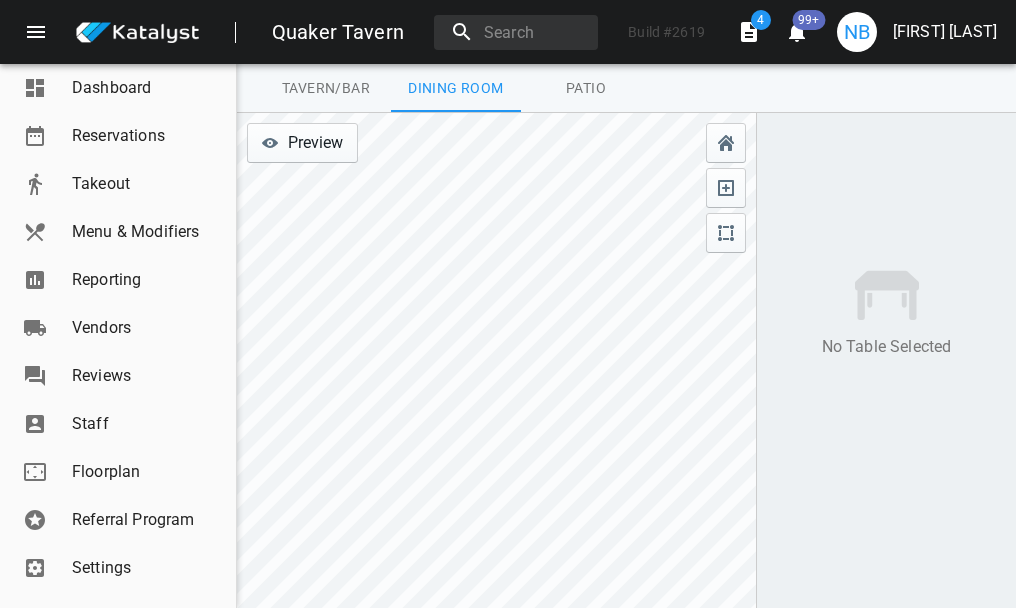 click on "Dashboard" at bounding box center (146, 88) 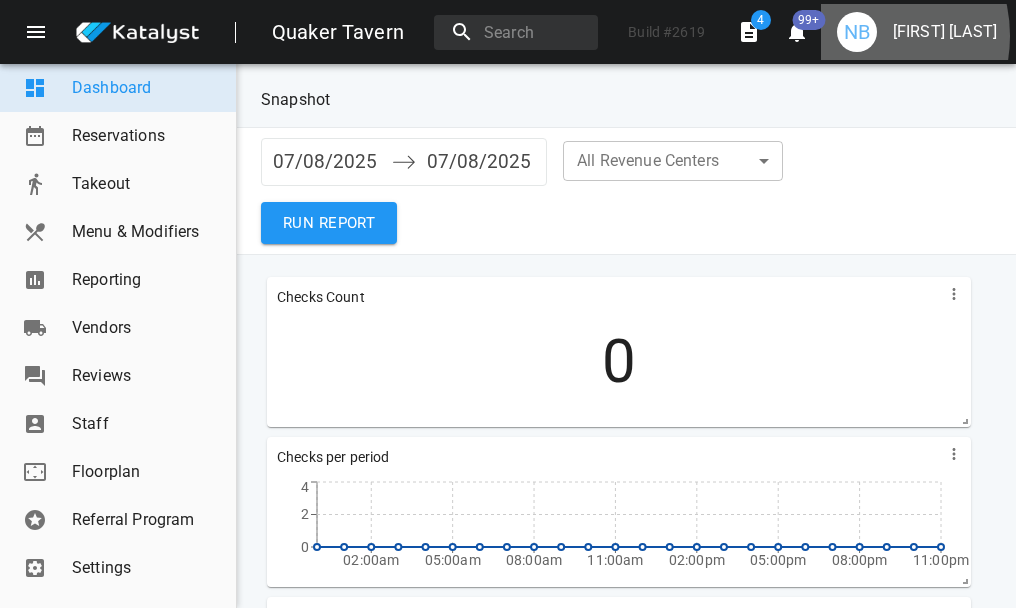click on "NB" at bounding box center [857, 32] 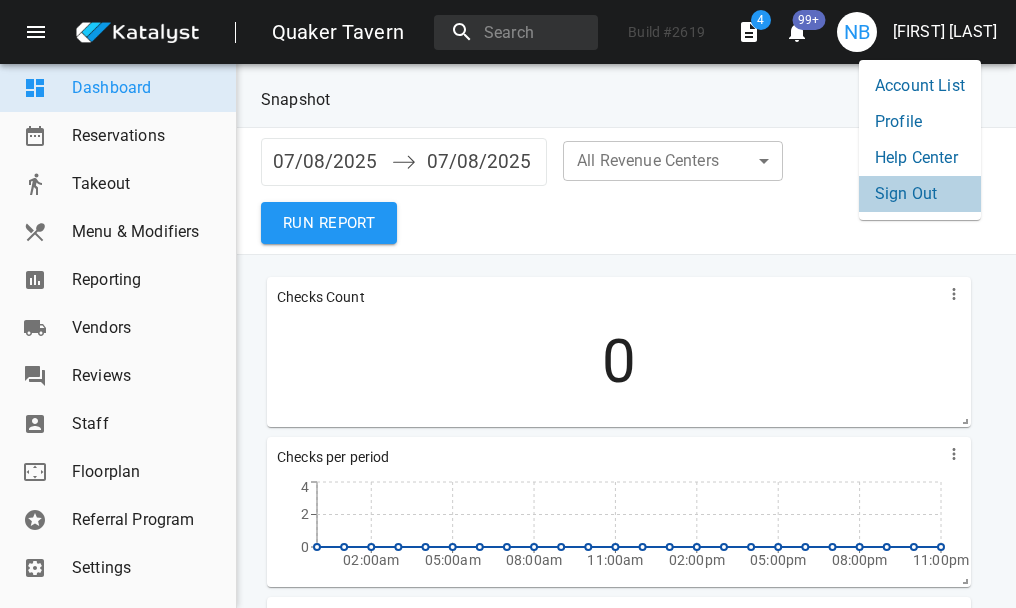 click on "Sign Out" at bounding box center (920, 194) 